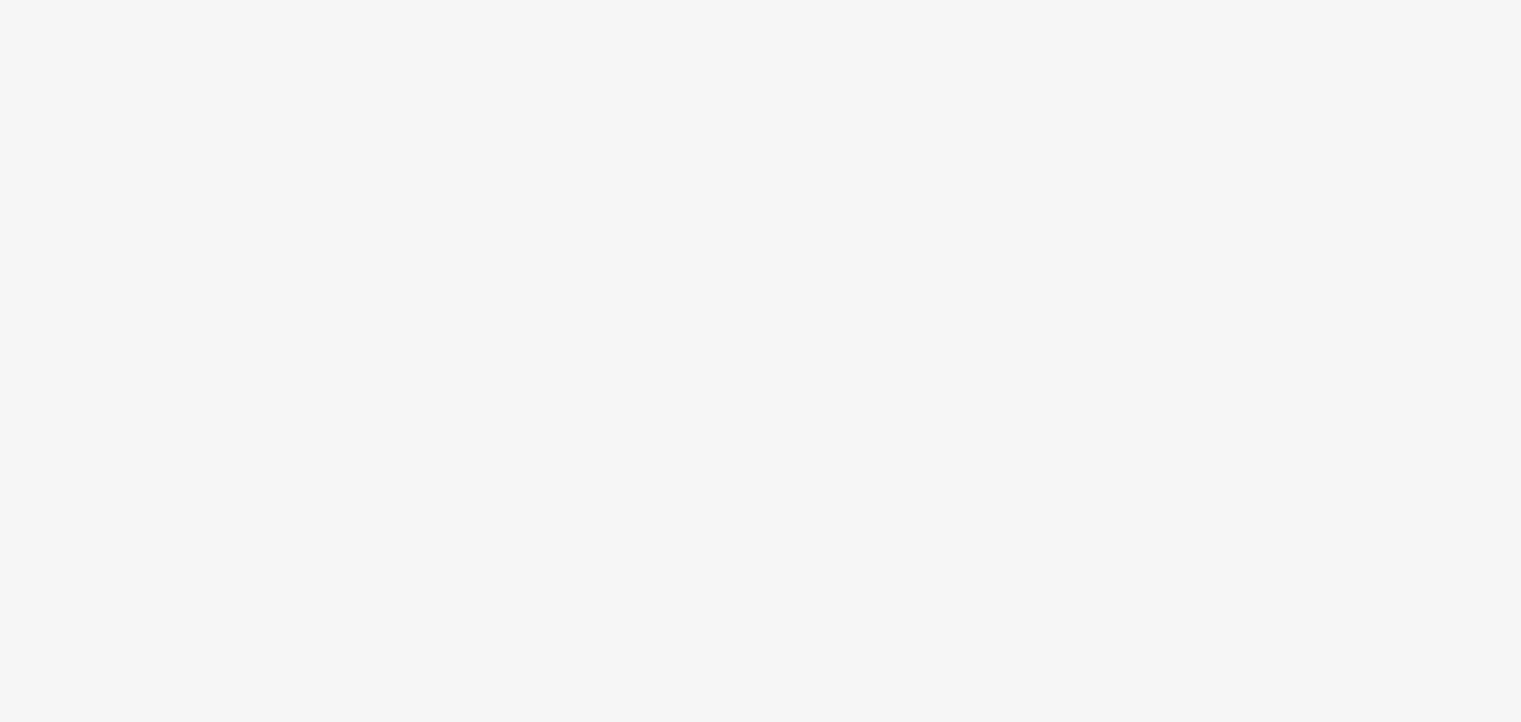 scroll, scrollTop: 0, scrollLeft: 0, axis: both 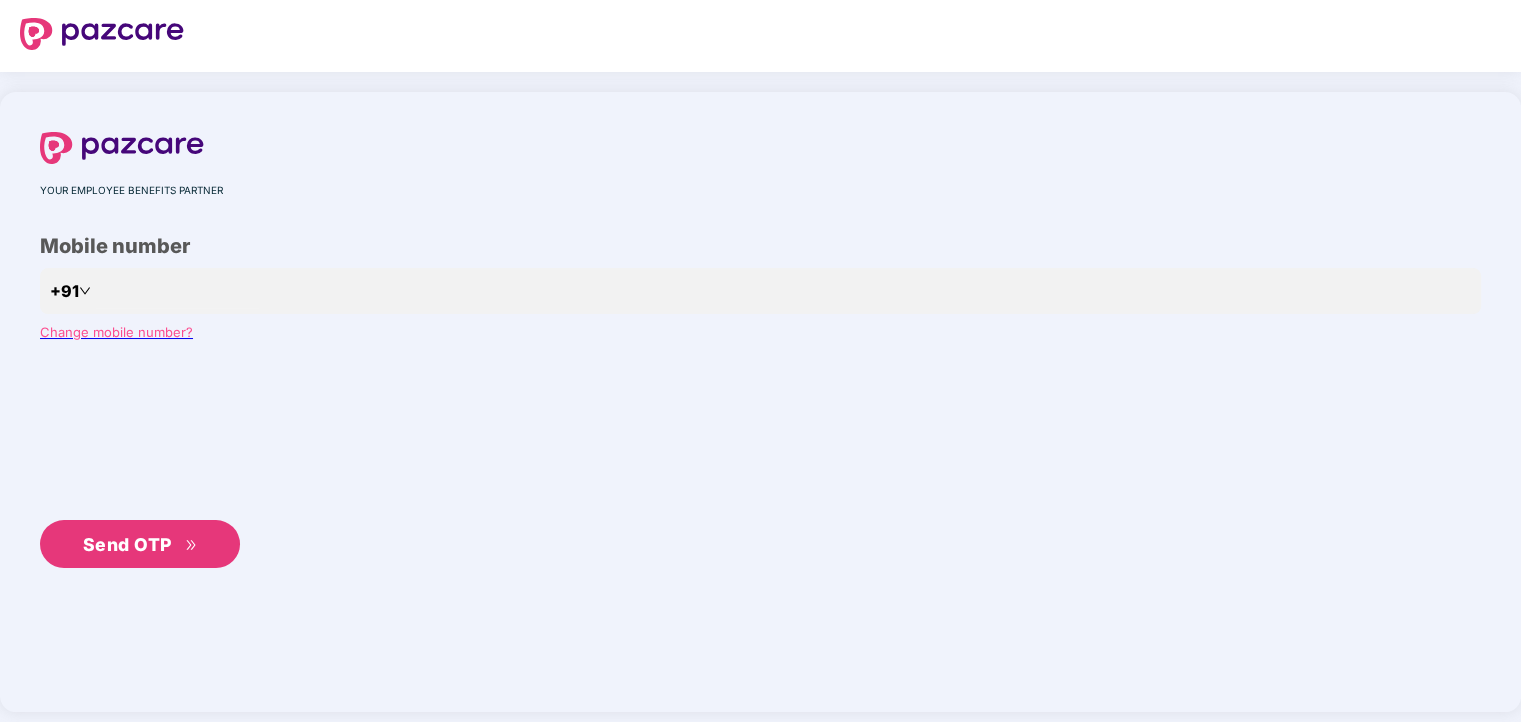 click at bounding box center [760, 36] 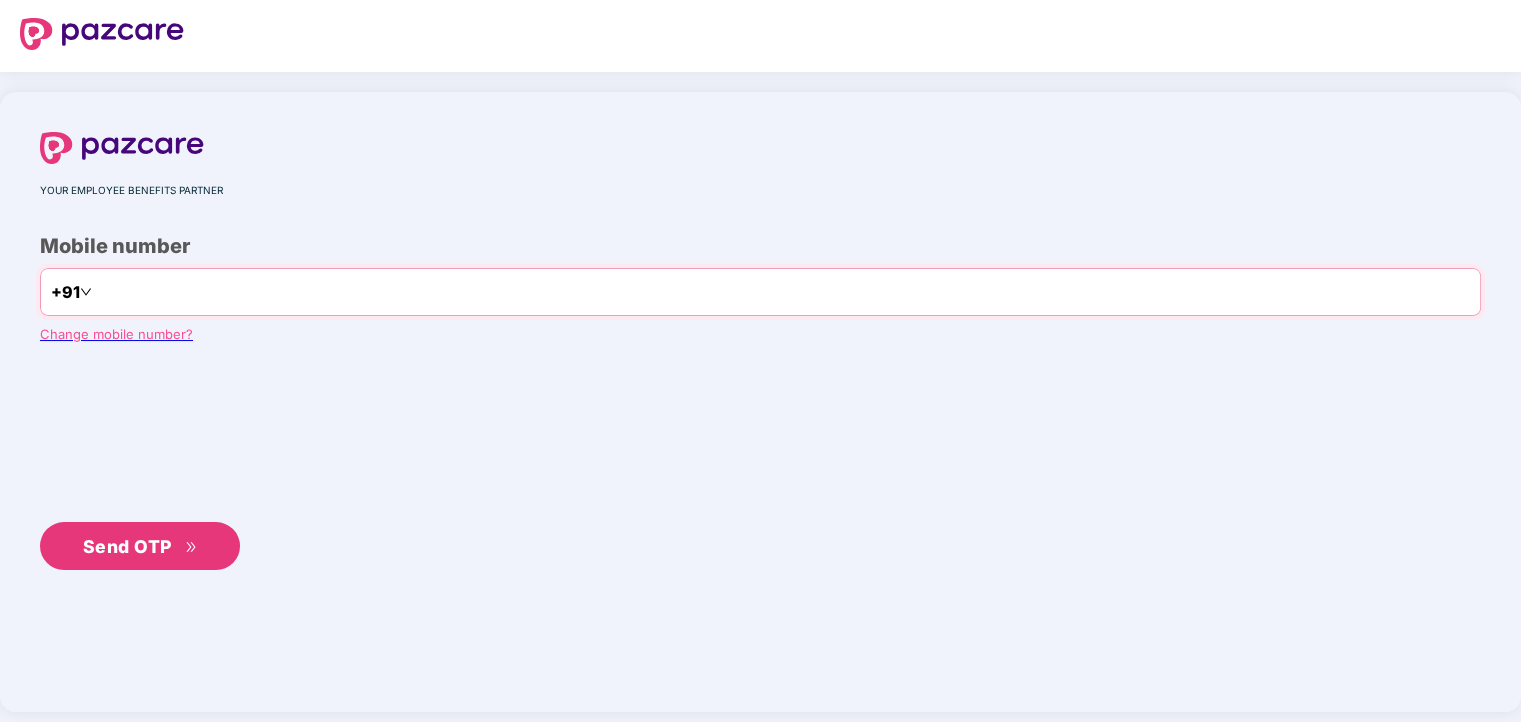 click at bounding box center (178, 292) 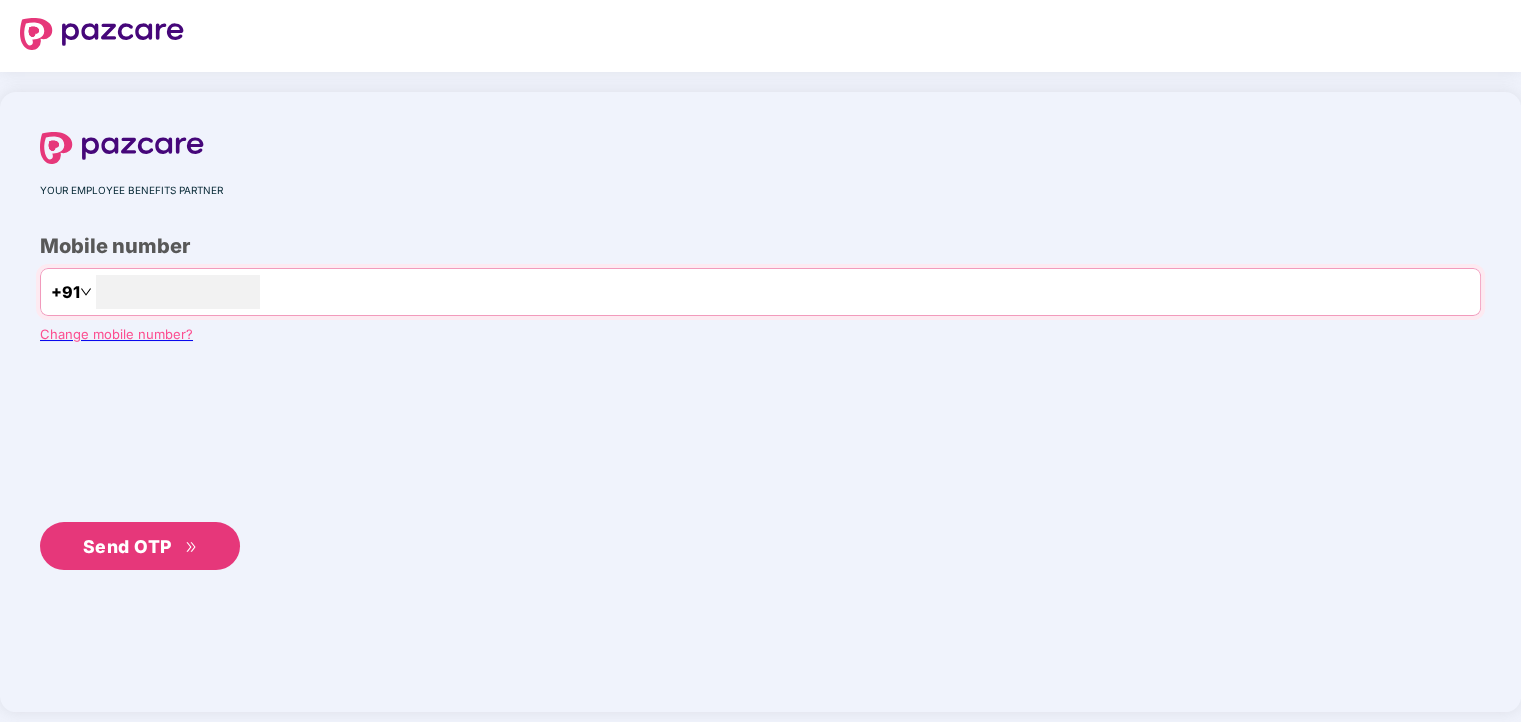 click on "Send OTP" at bounding box center (127, 546) 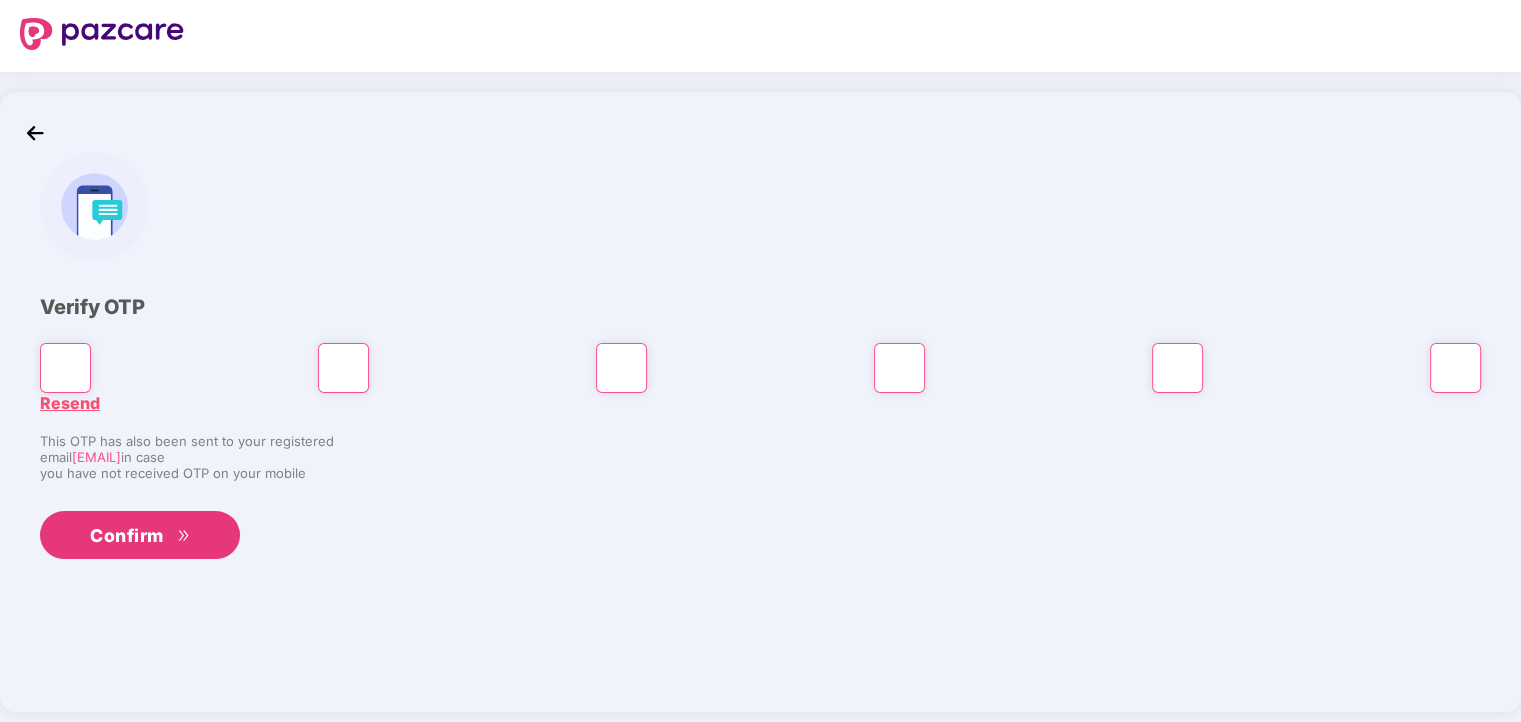 type on "*" 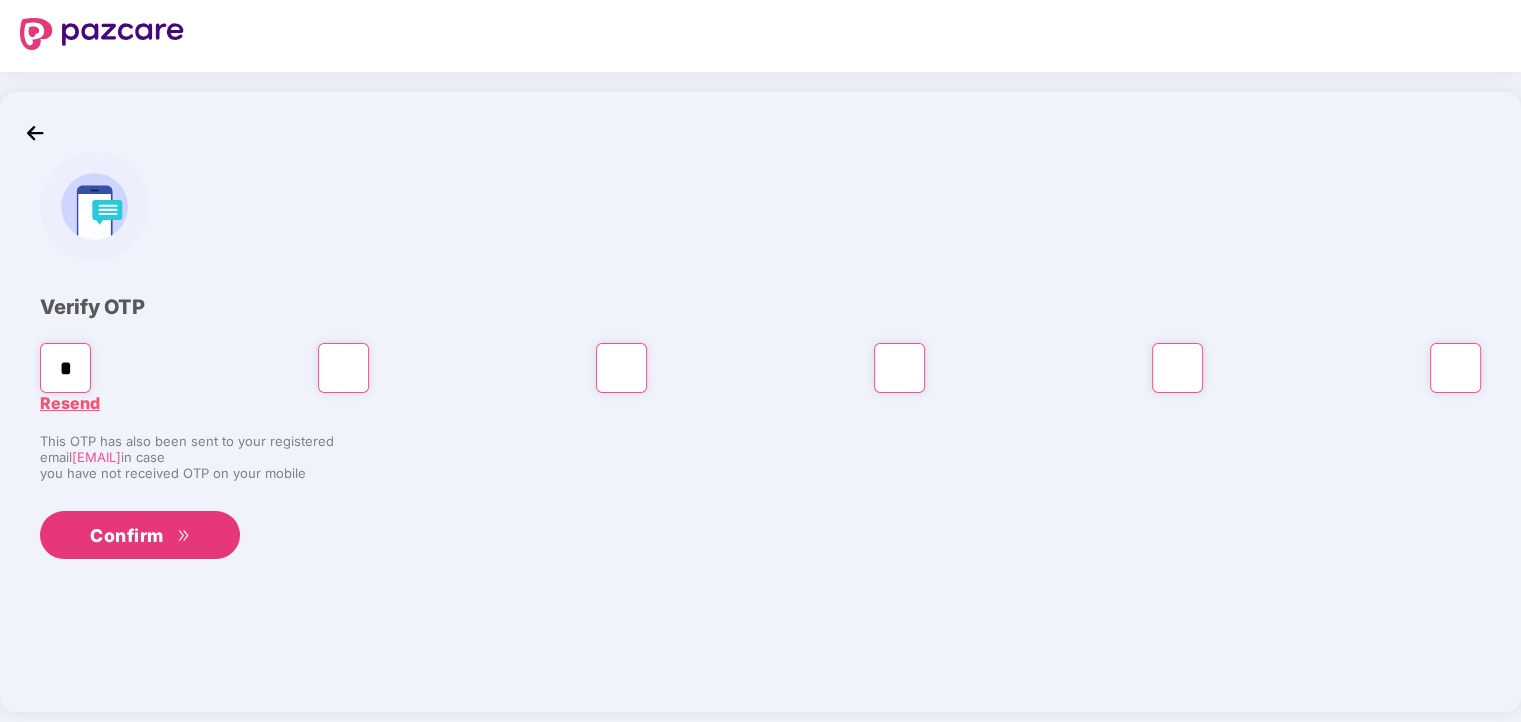 type on "*" 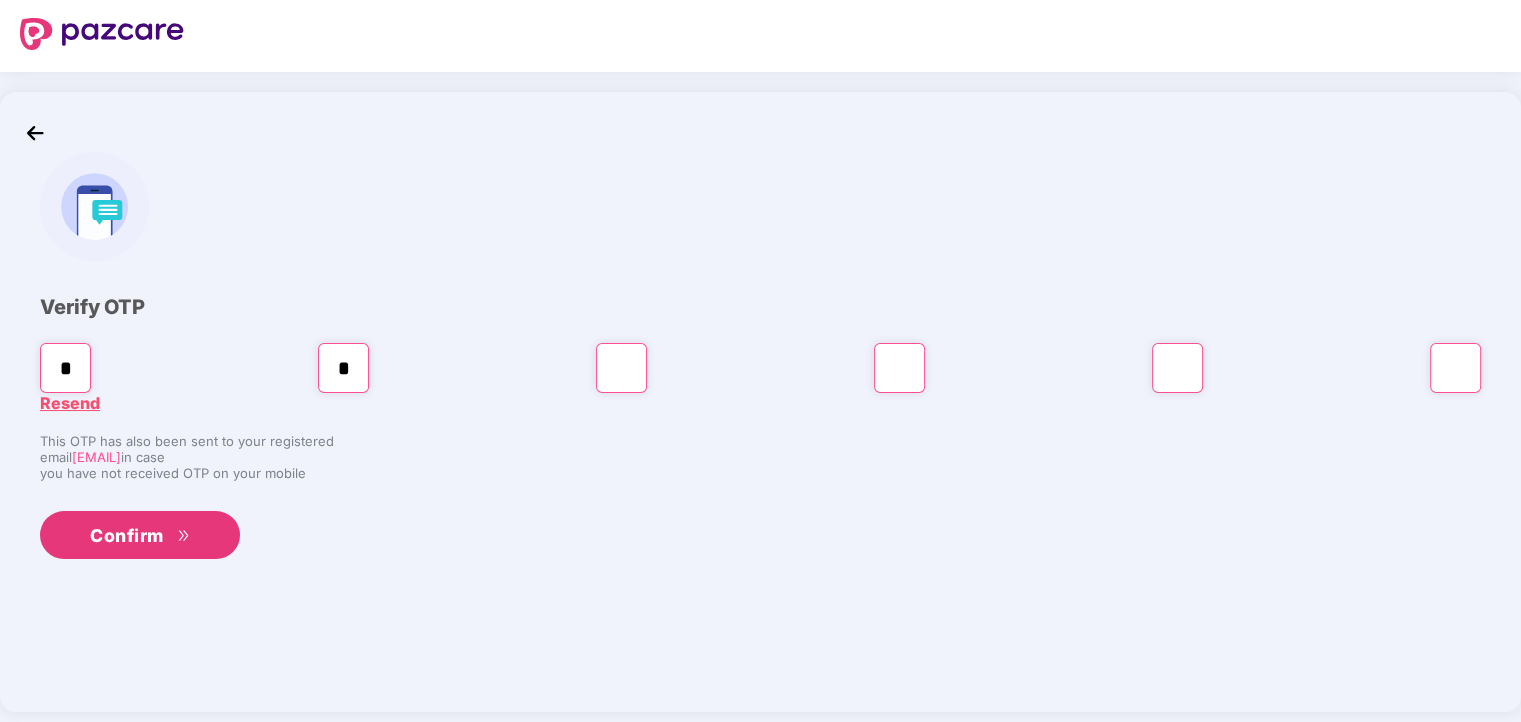 type on "*" 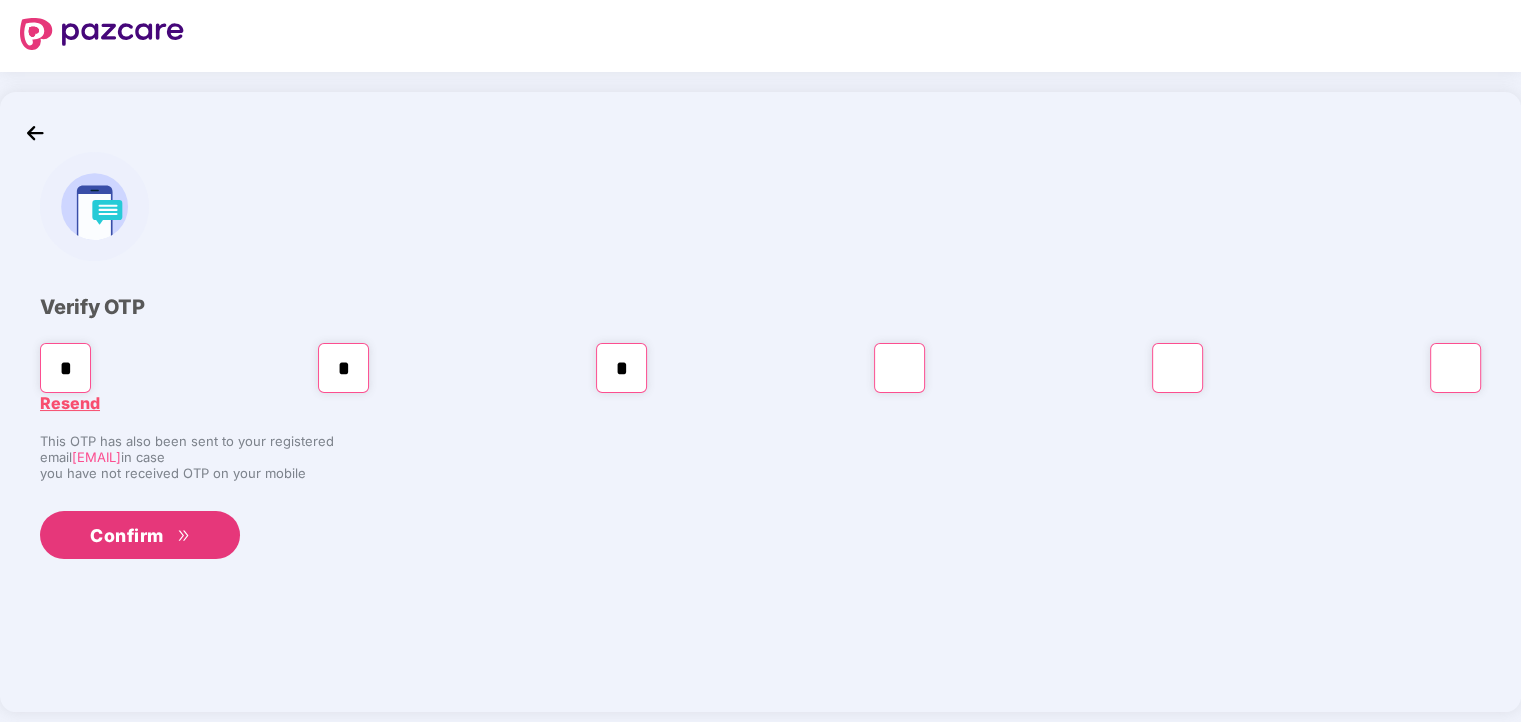 type on "*" 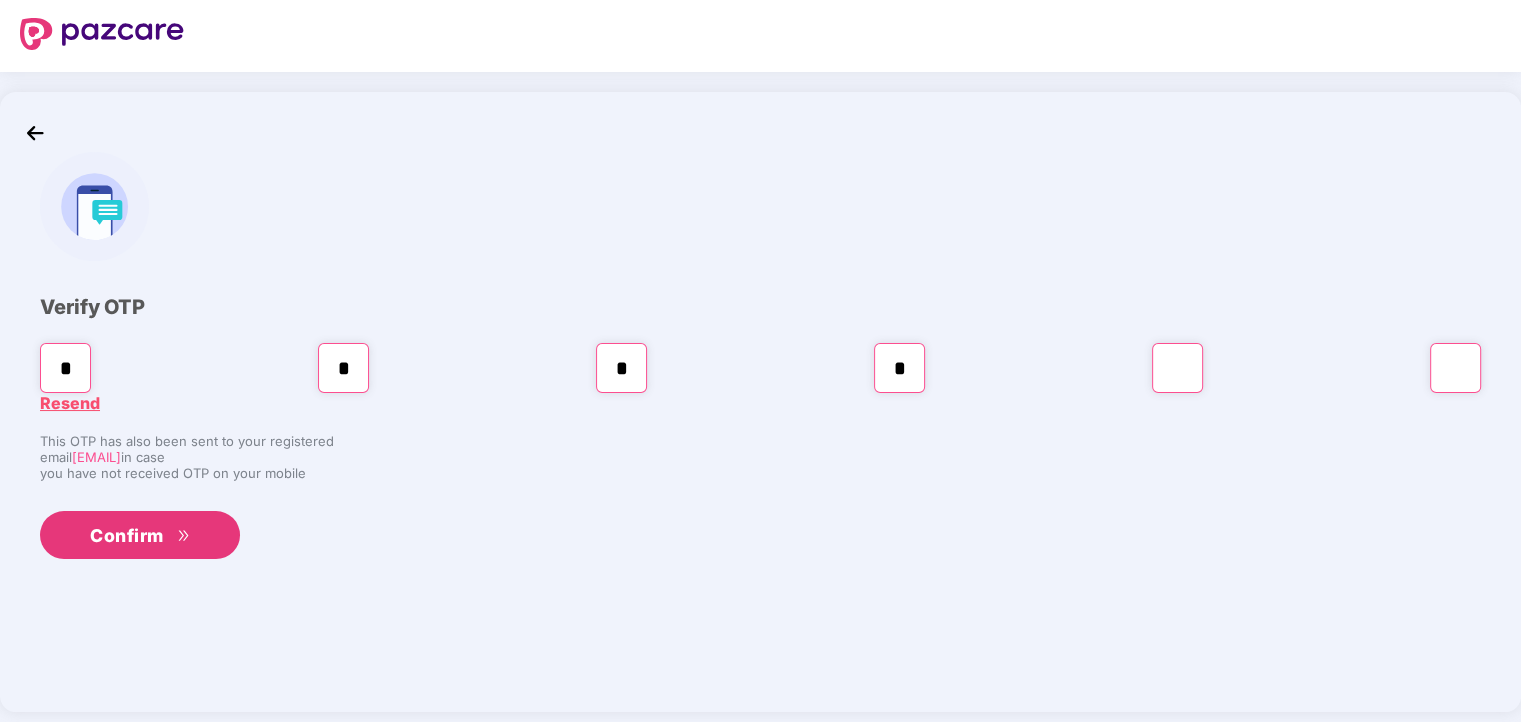 type on "*" 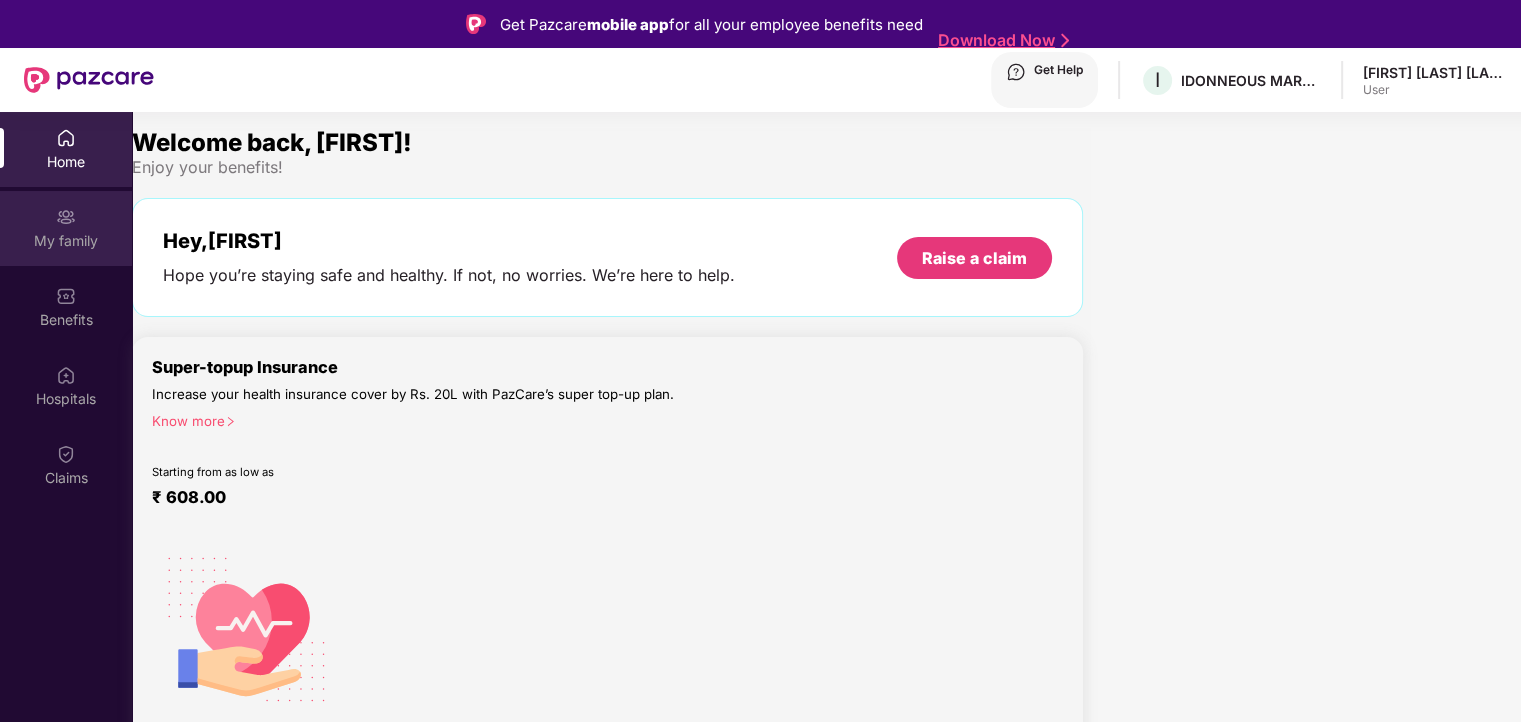 click on "My family" at bounding box center [66, 162] 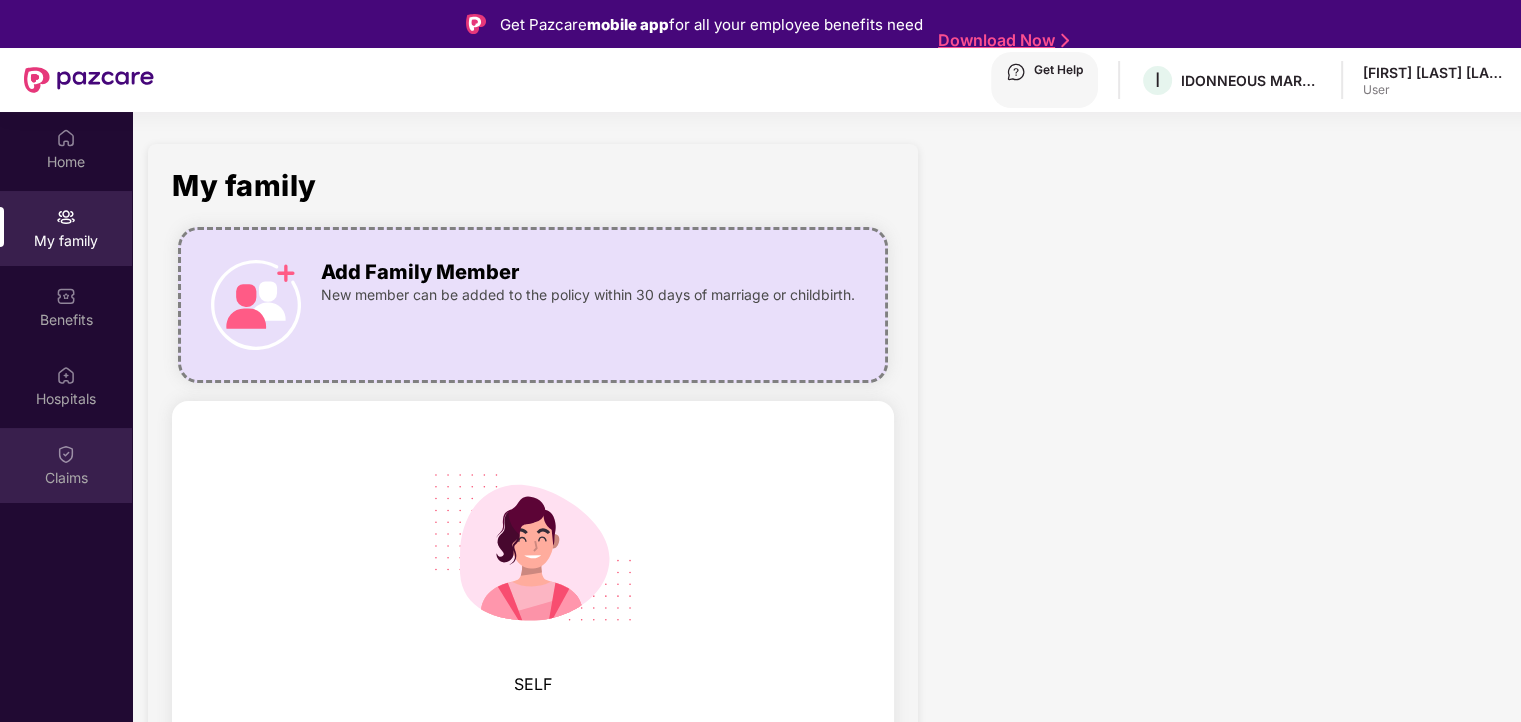click on "Claims" at bounding box center (66, 162) 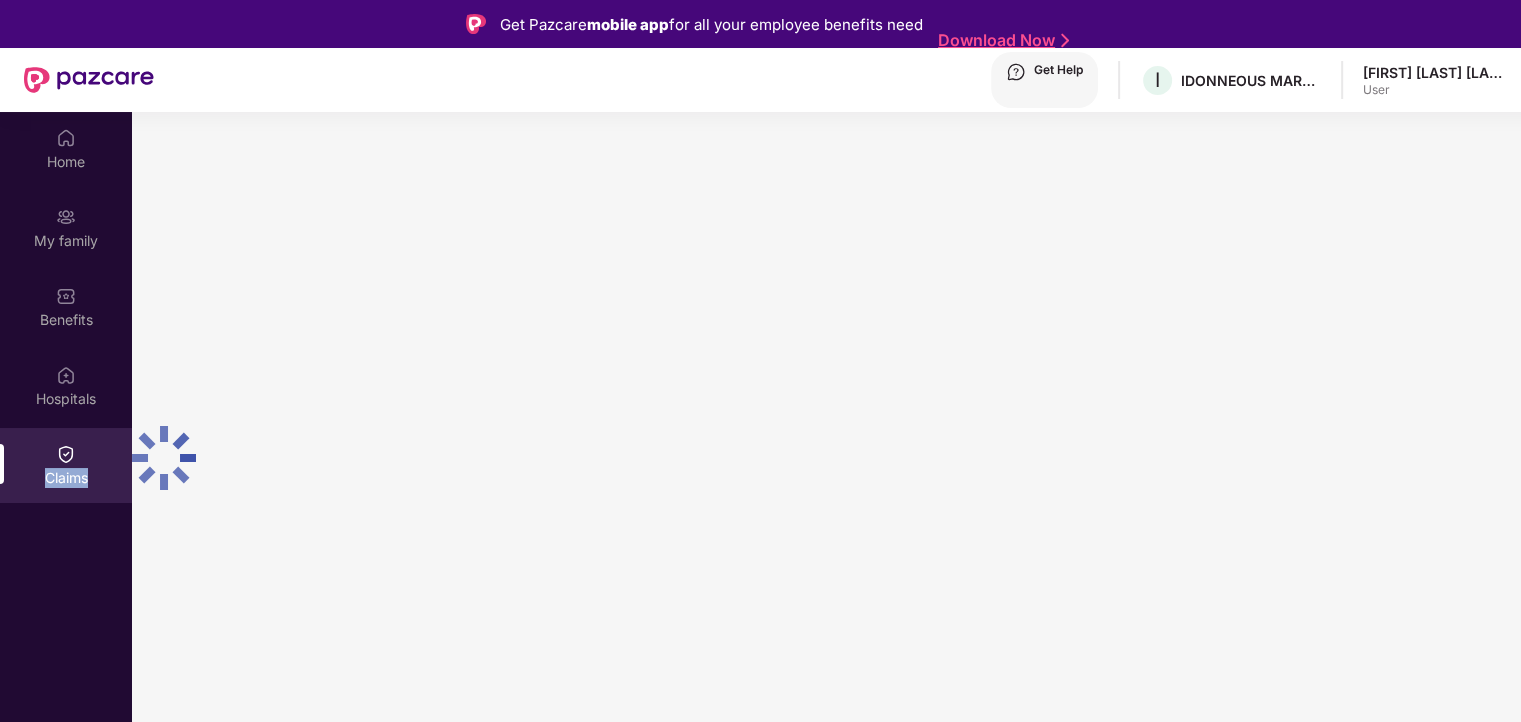 click on "Claims" at bounding box center [66, 478] 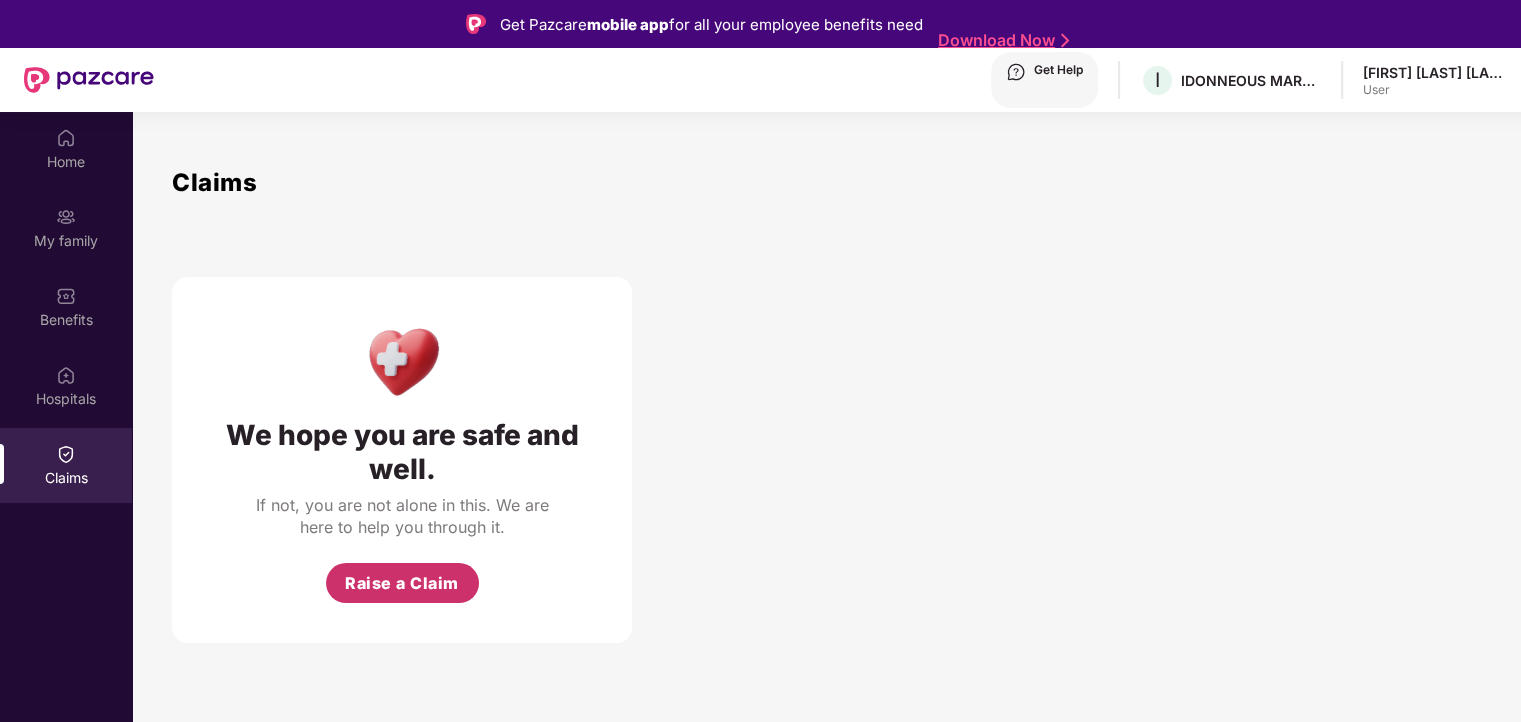 click on "Raise a Claim" at bounding box center [402, 583] 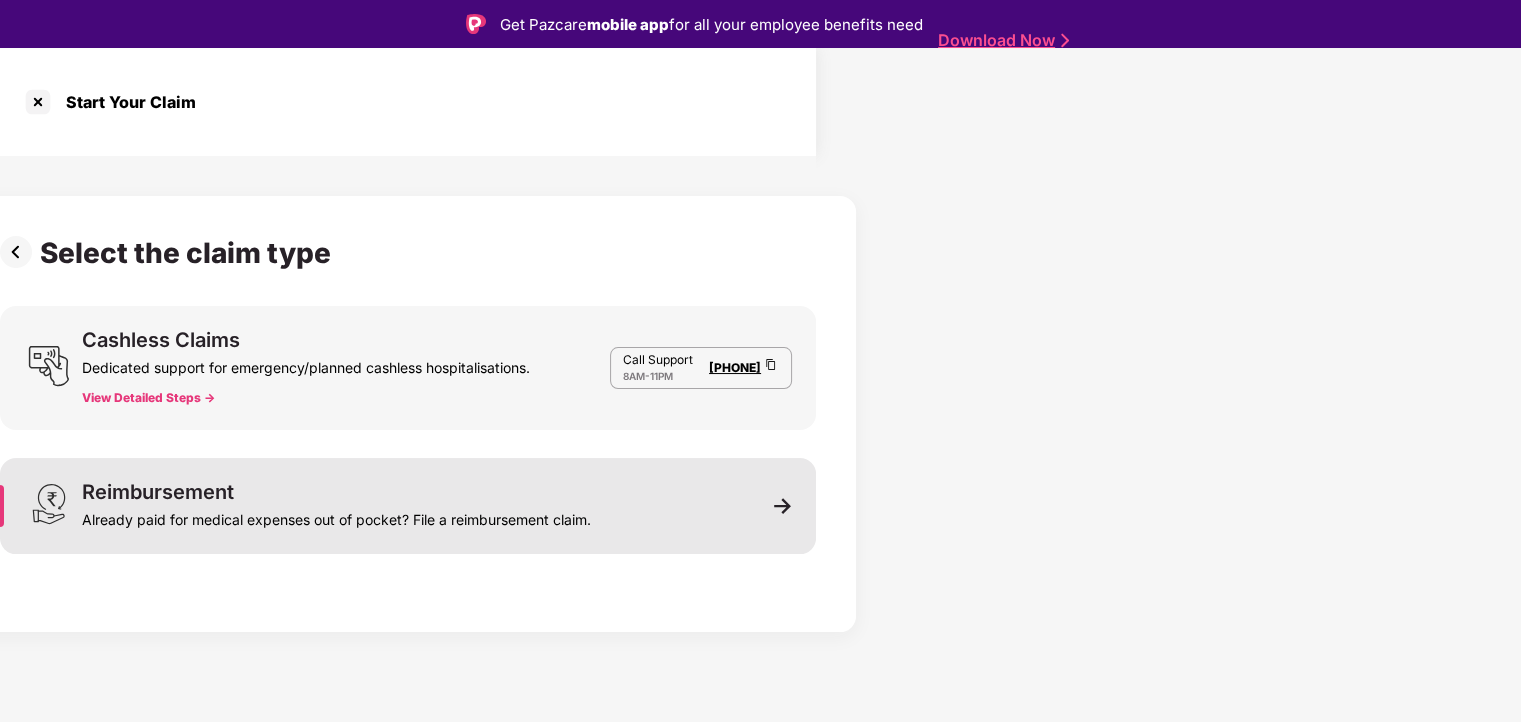 click on "Reimbursement Already paid for medical expenses out of pocket? File a reimbursement claim." at bounding box center (408, 506) 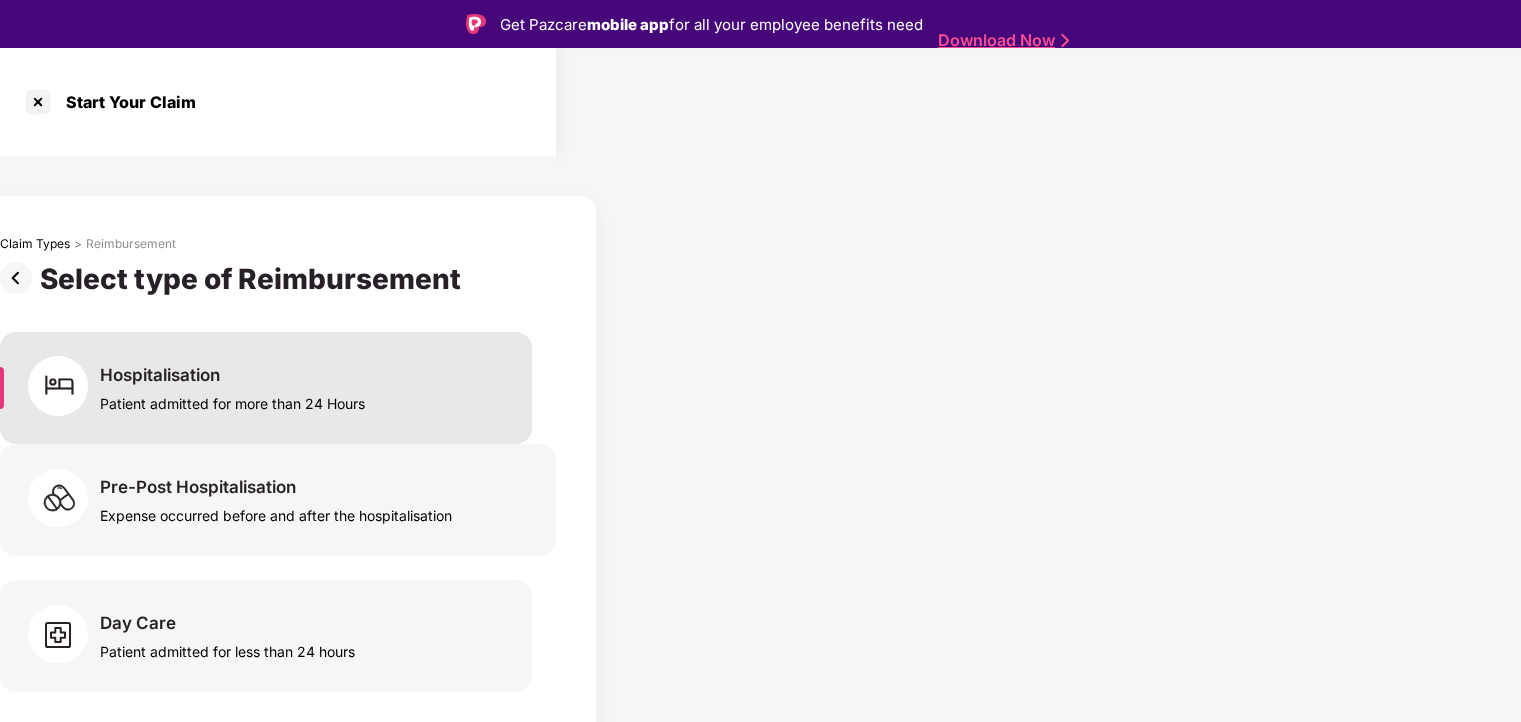 click on "Hospitalisation Patient admitted for more than 24 Hours" at bounding box center [266, 388] 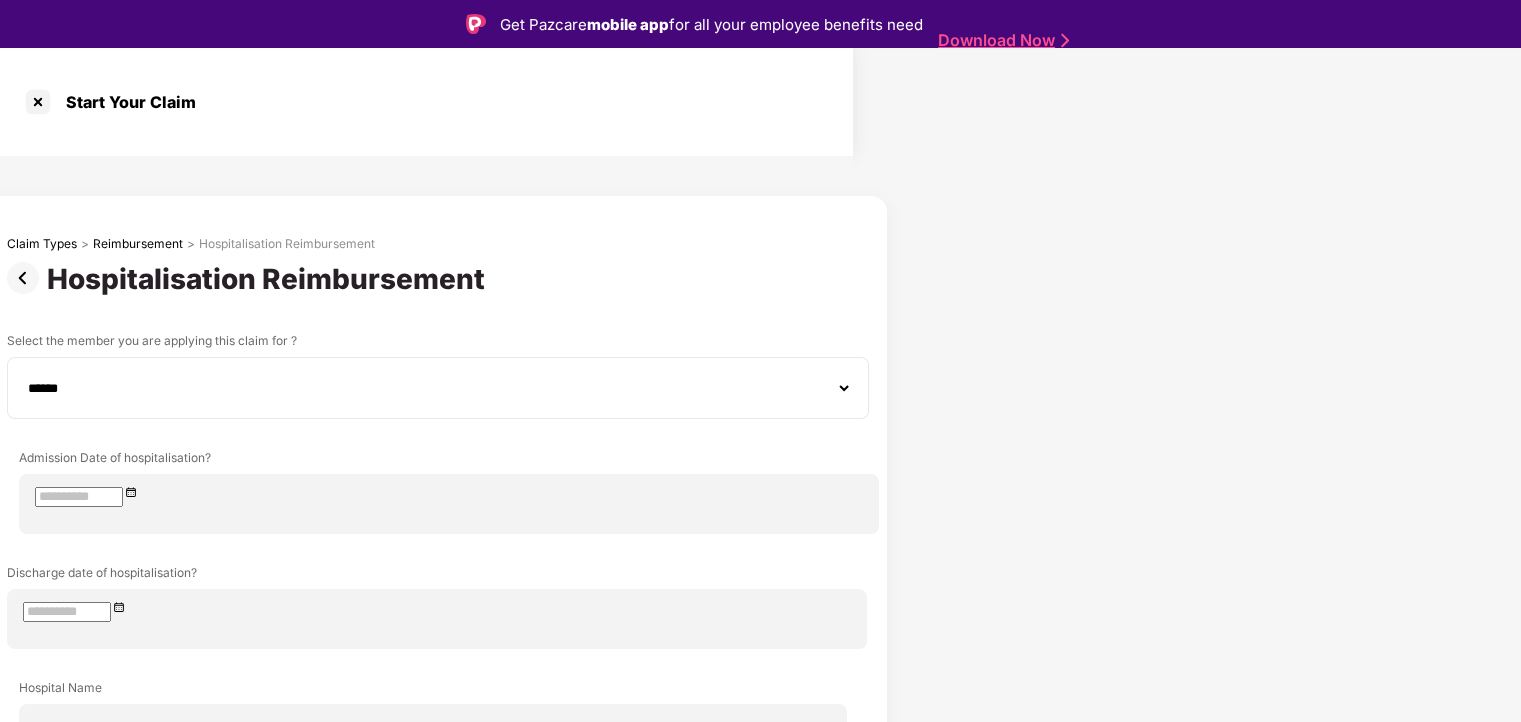 click on "[FIRST] [LAST] [LAST] [LAST] [LAST]" at bounding box center [438, 388] 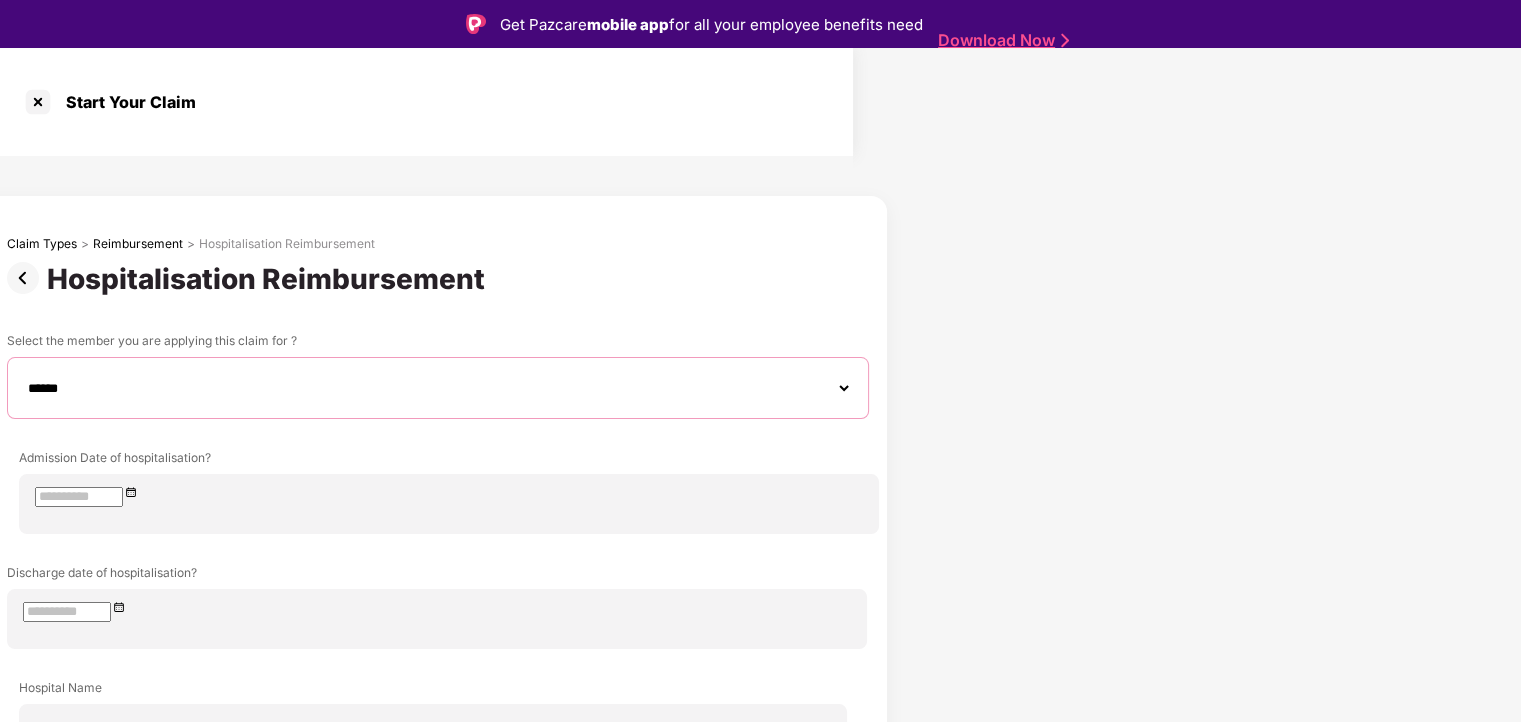 click on "[FIRST] [LAST] [LAST] [LAST] [LAST]" at bounding box center [438, 388] 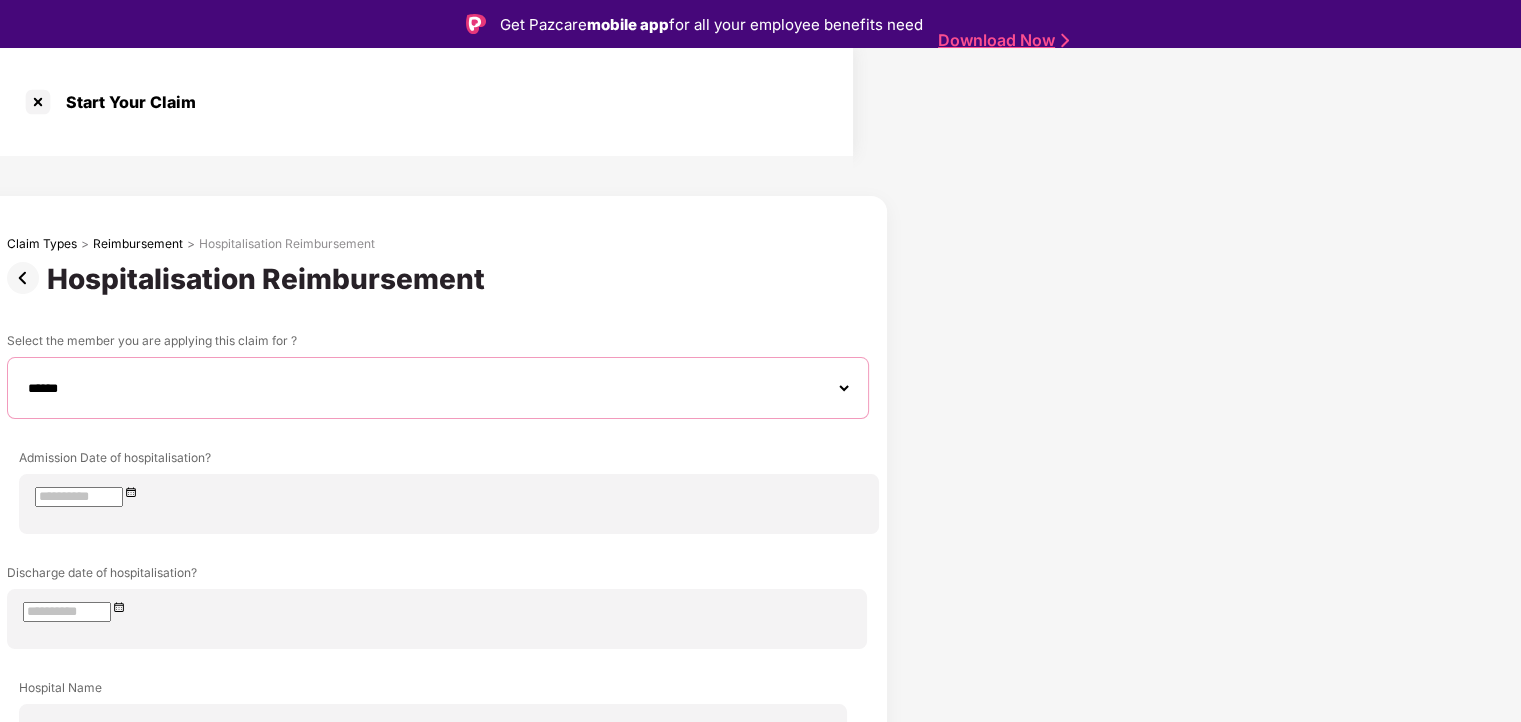 select on "**********" 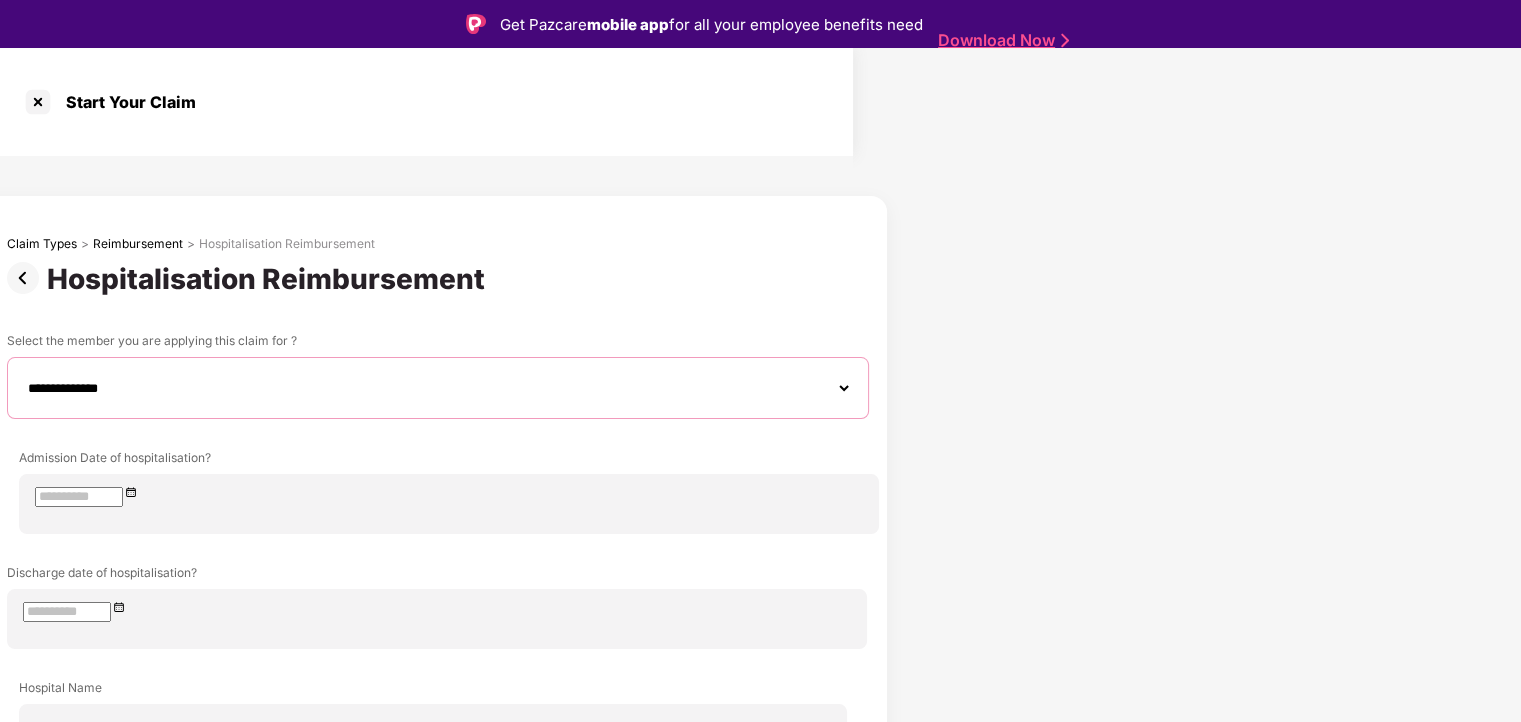 click on "[FIRST] [LAST] [LAST] [LAST] [LAST]" at bounding box center (438, 388) 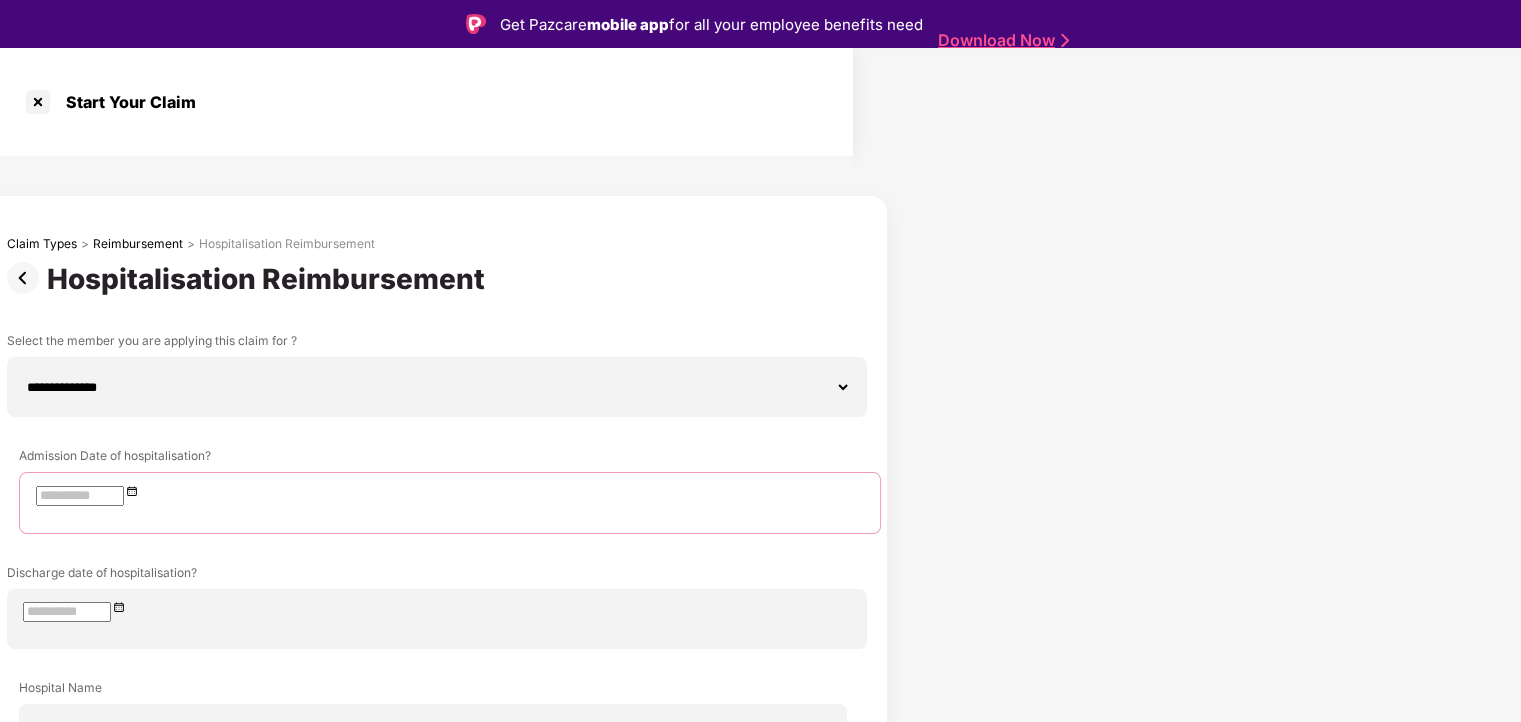 click at bounding box center [80, 496] 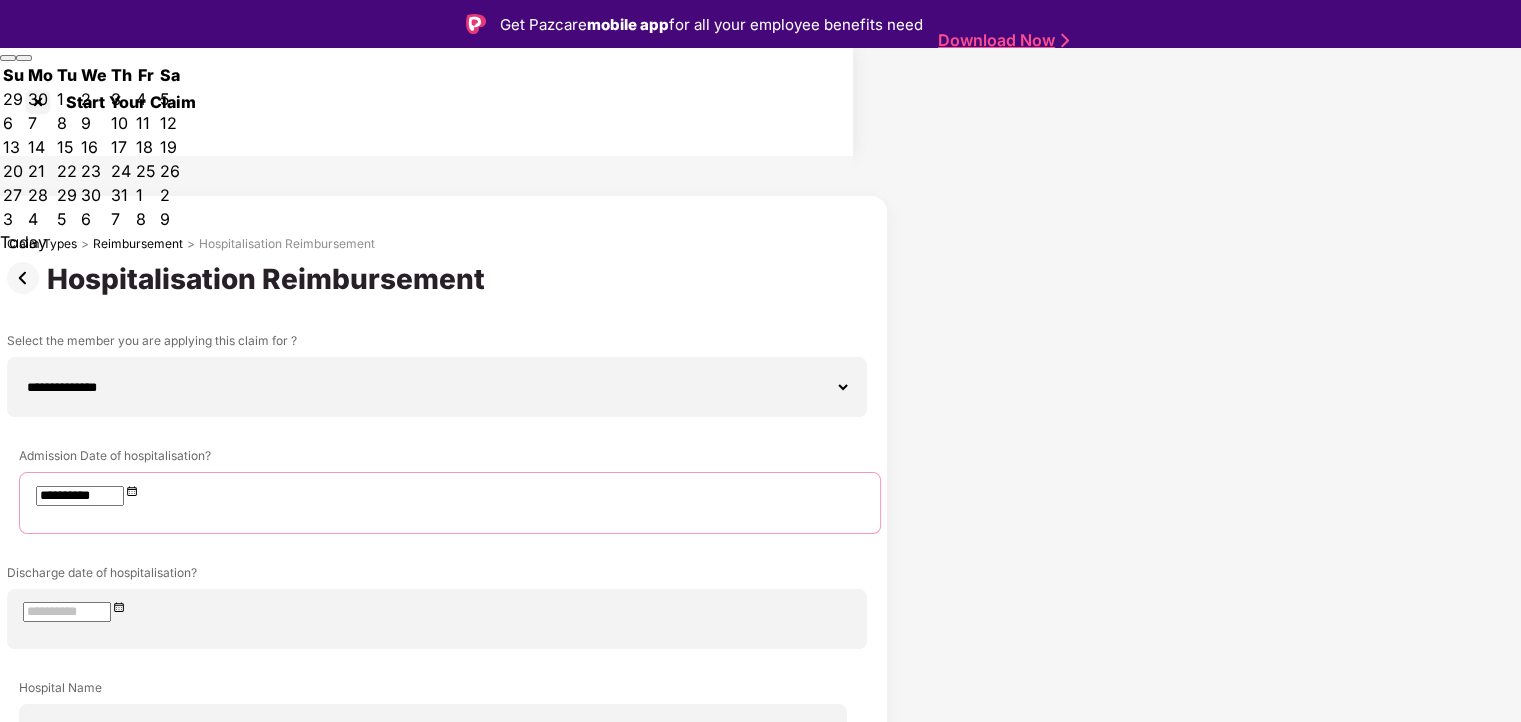 click on "2" at bounding box center [67, 99] 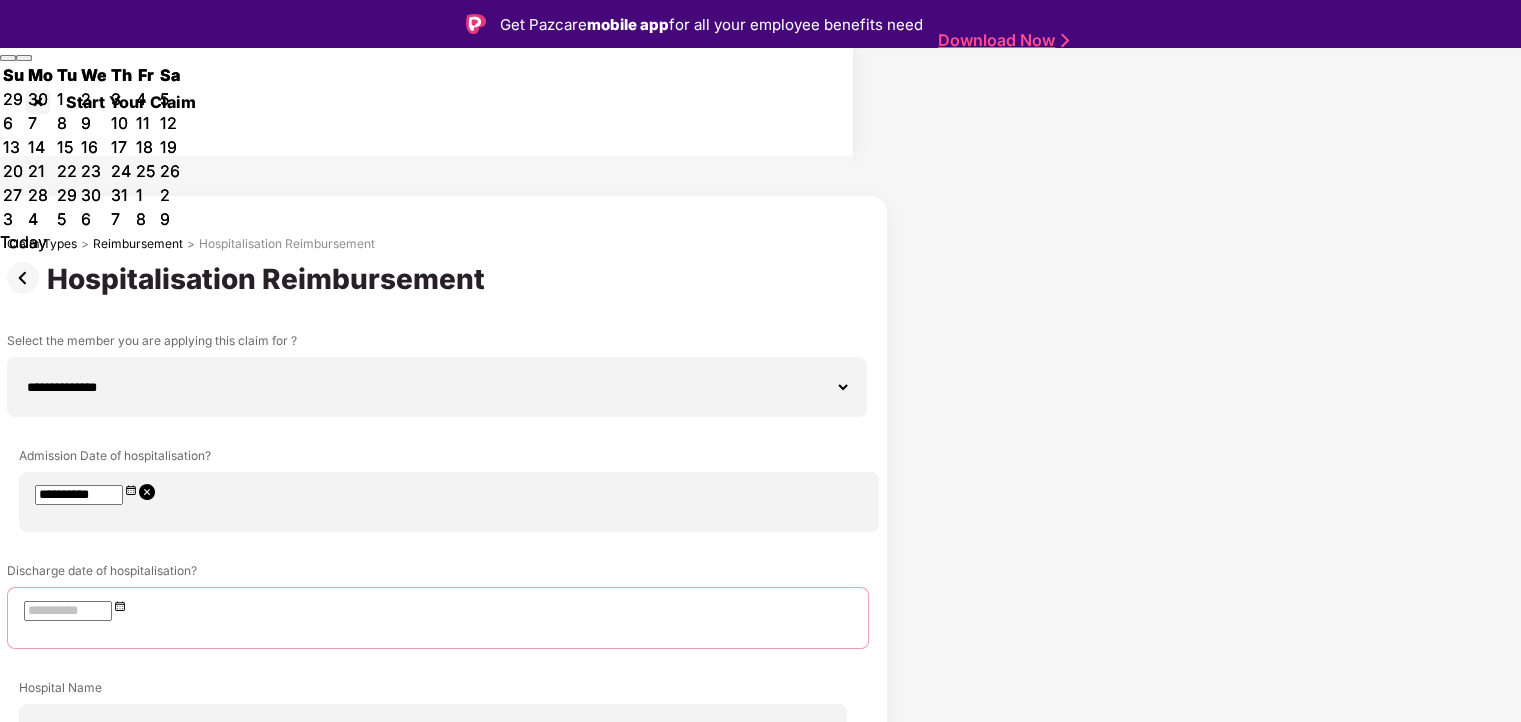click at bounding box center [68, 611] 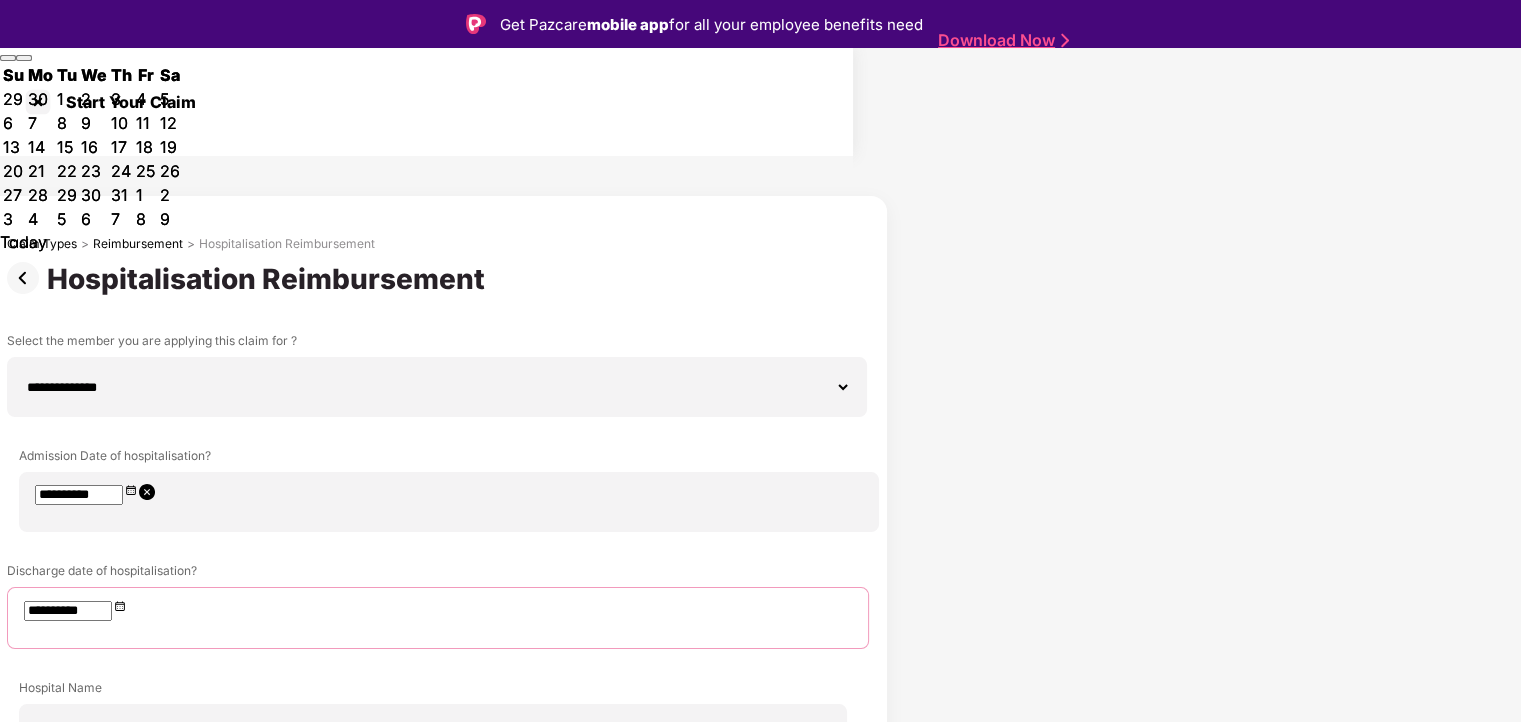 click on "5" at bounding box center (67, 99) 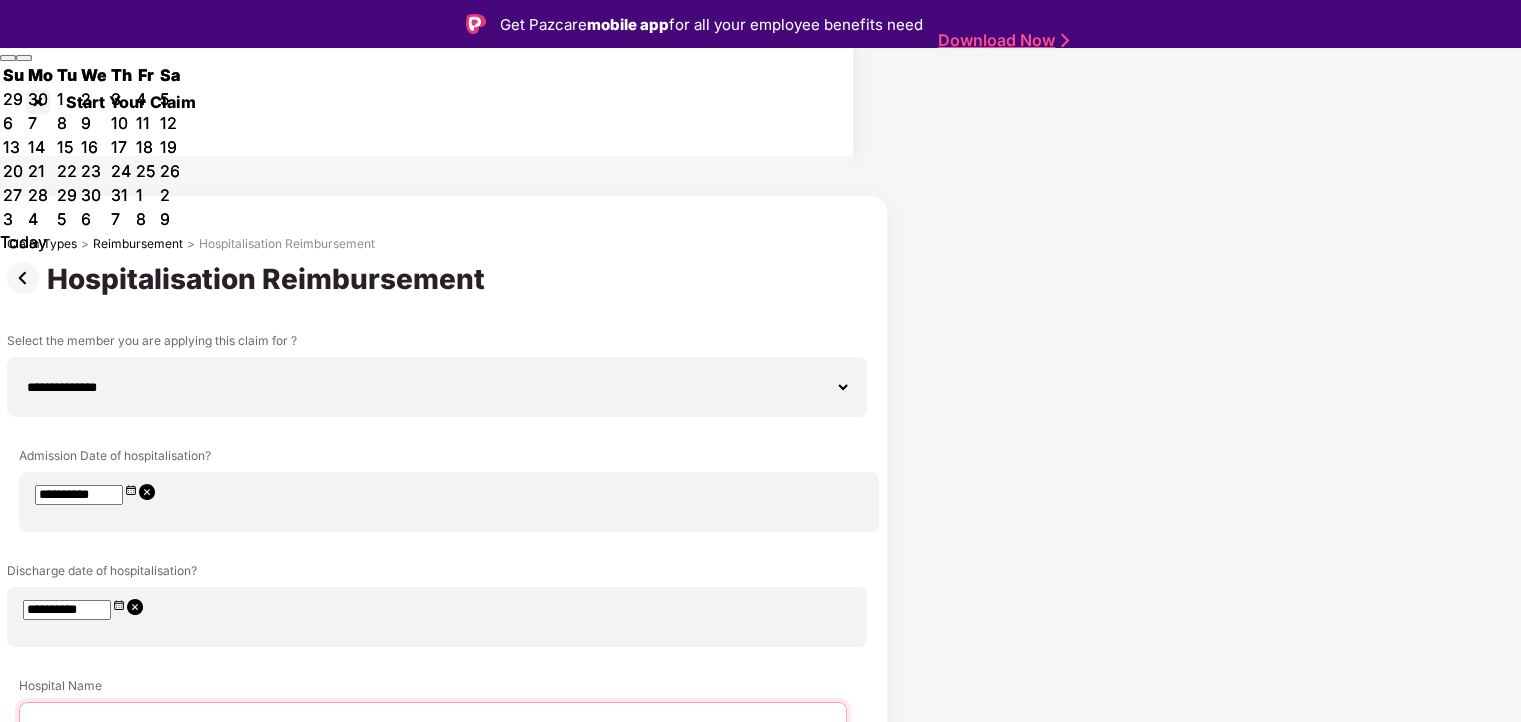 click at bounding box center [433, 733] 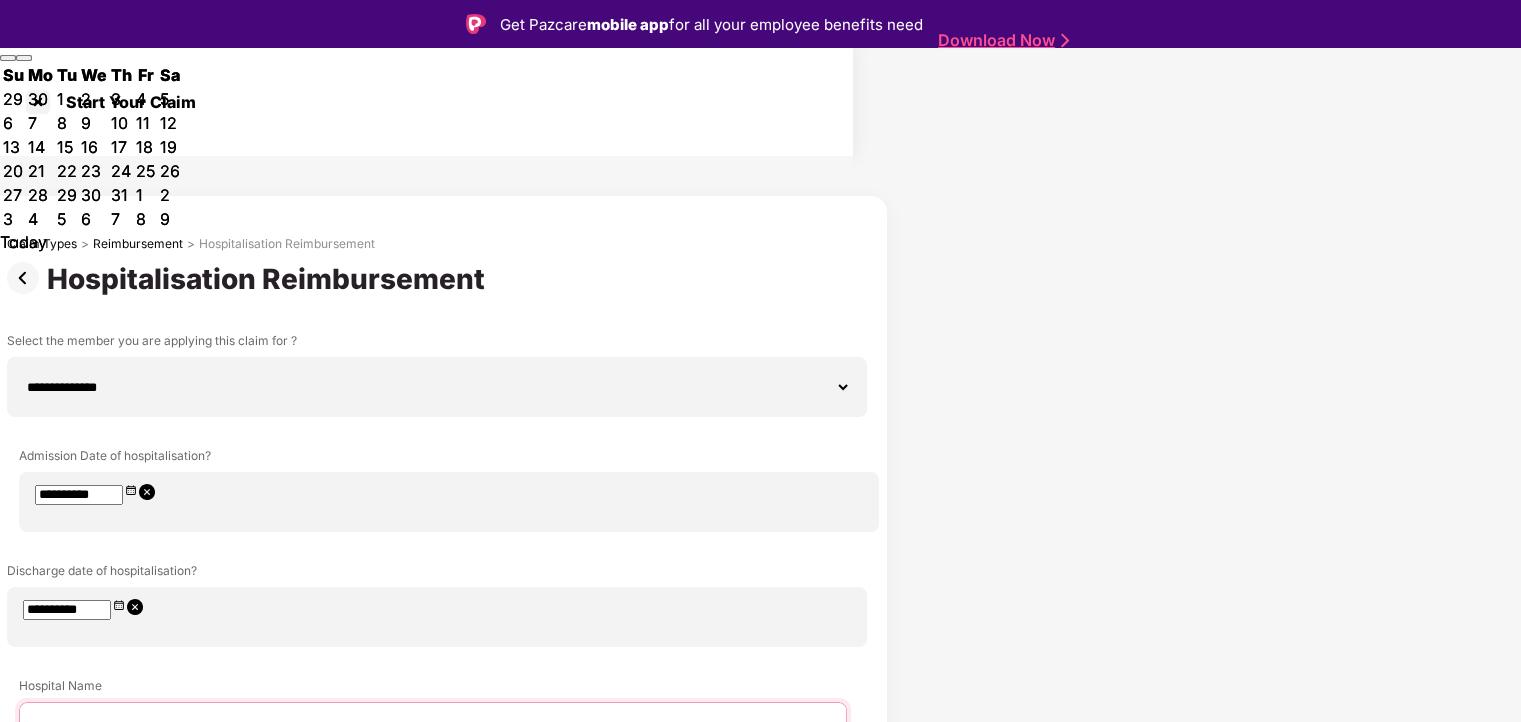 type on "******" 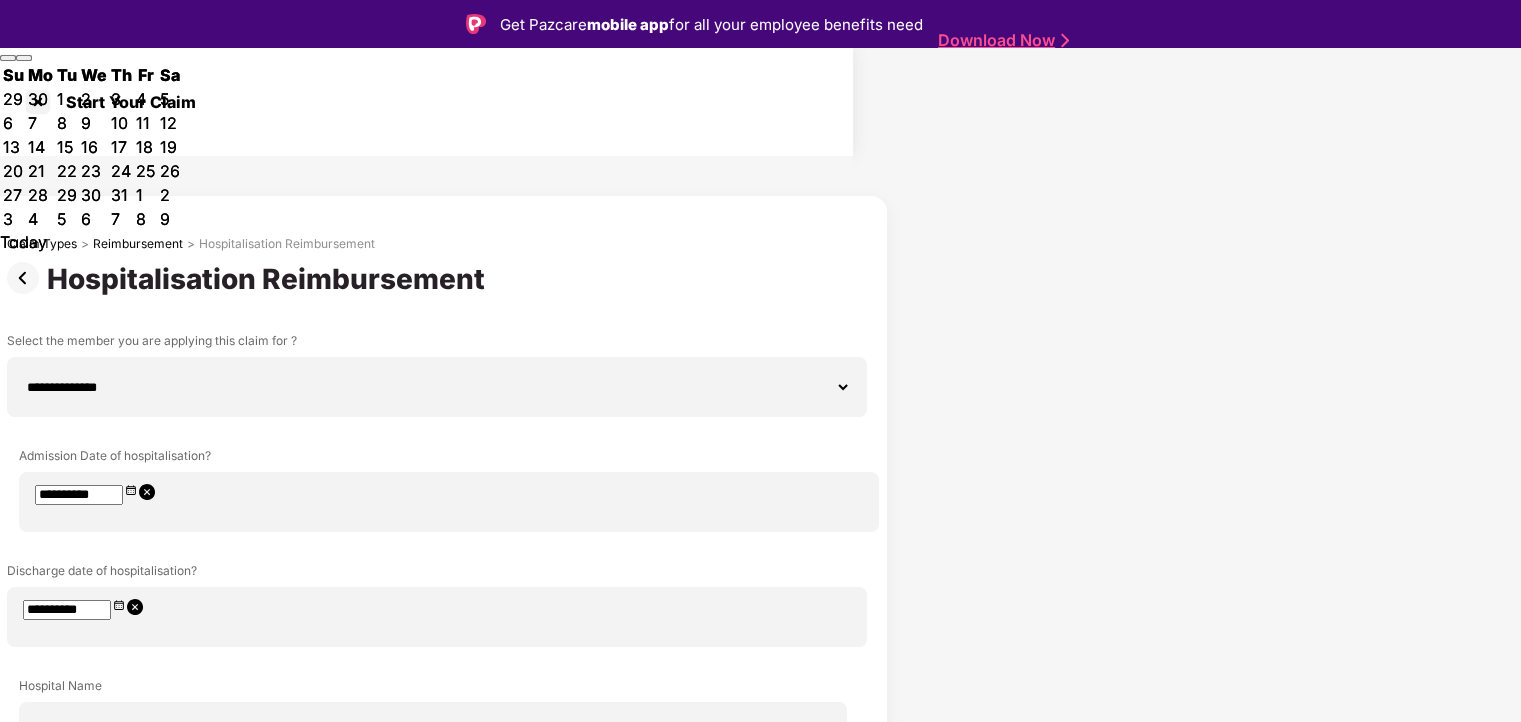 click at bounding box center [421, 848] 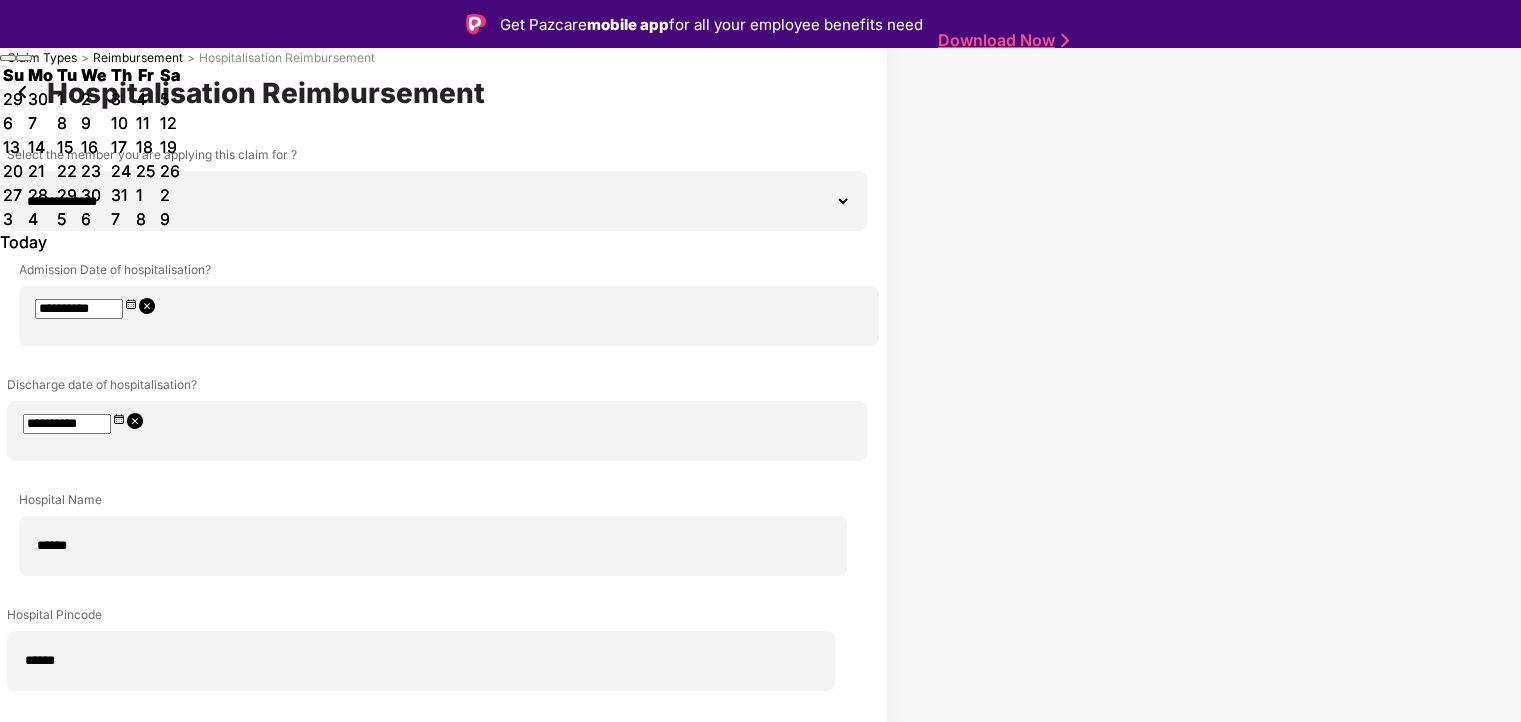 scroll, scrollTop: 188, scrollLeft: 0, axis: vertical 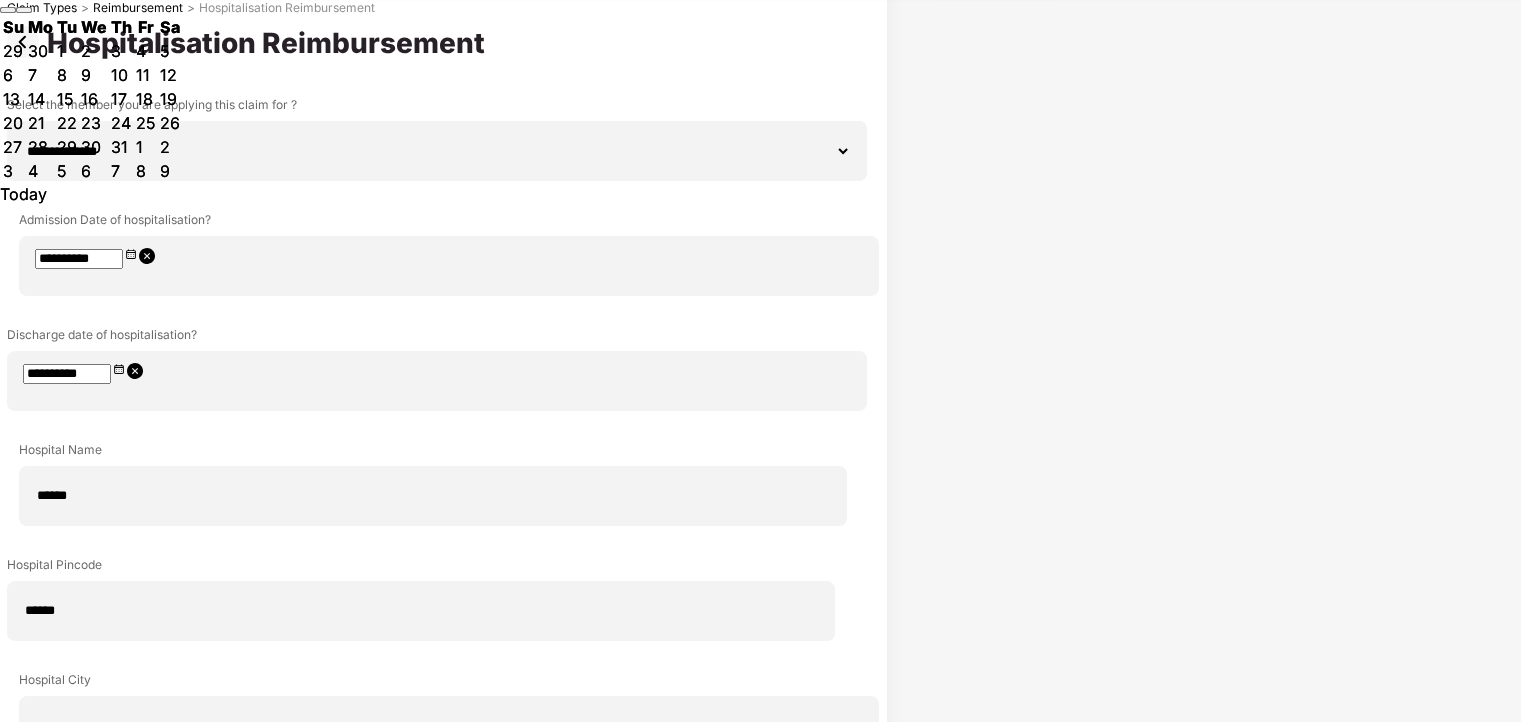 click at bounding box center (429, 1072) 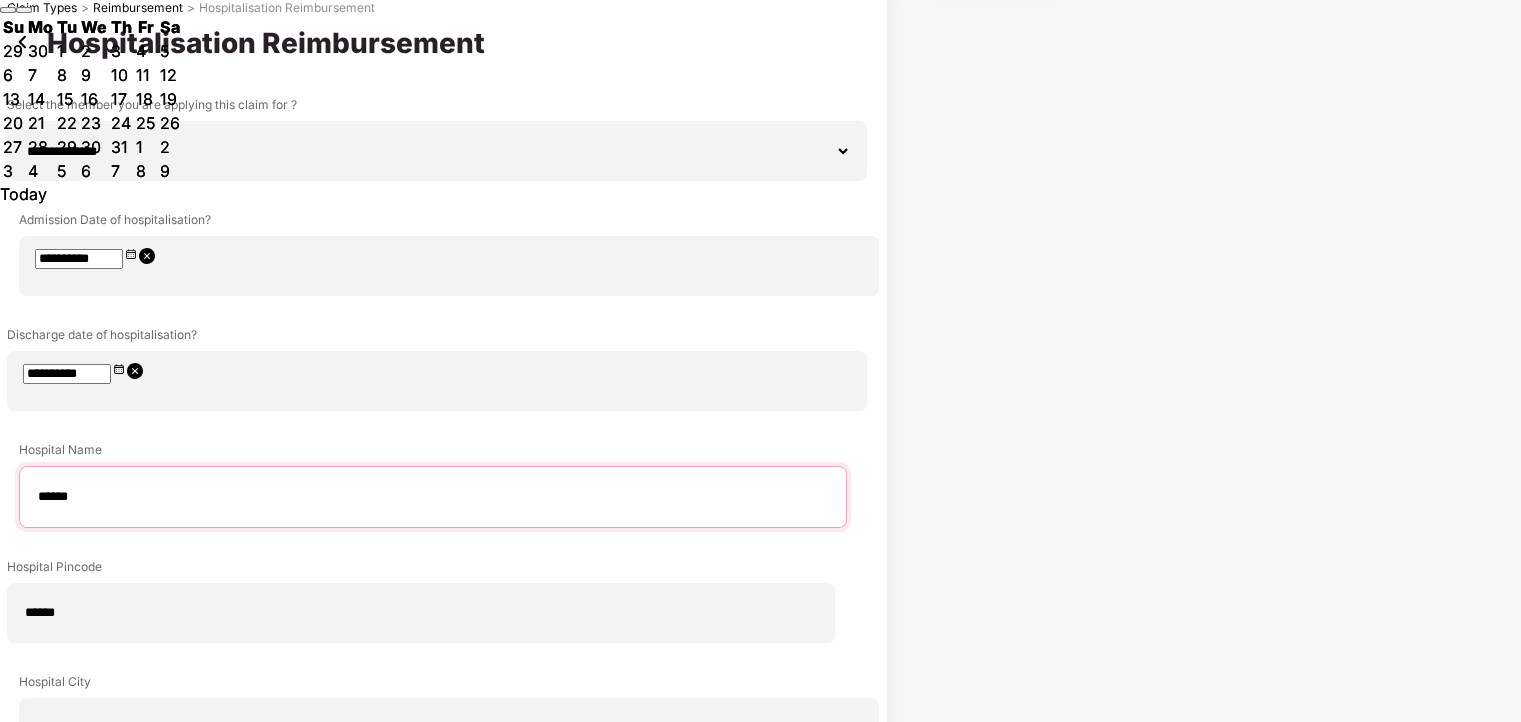 click on "******" at bounding box center (433, 497) 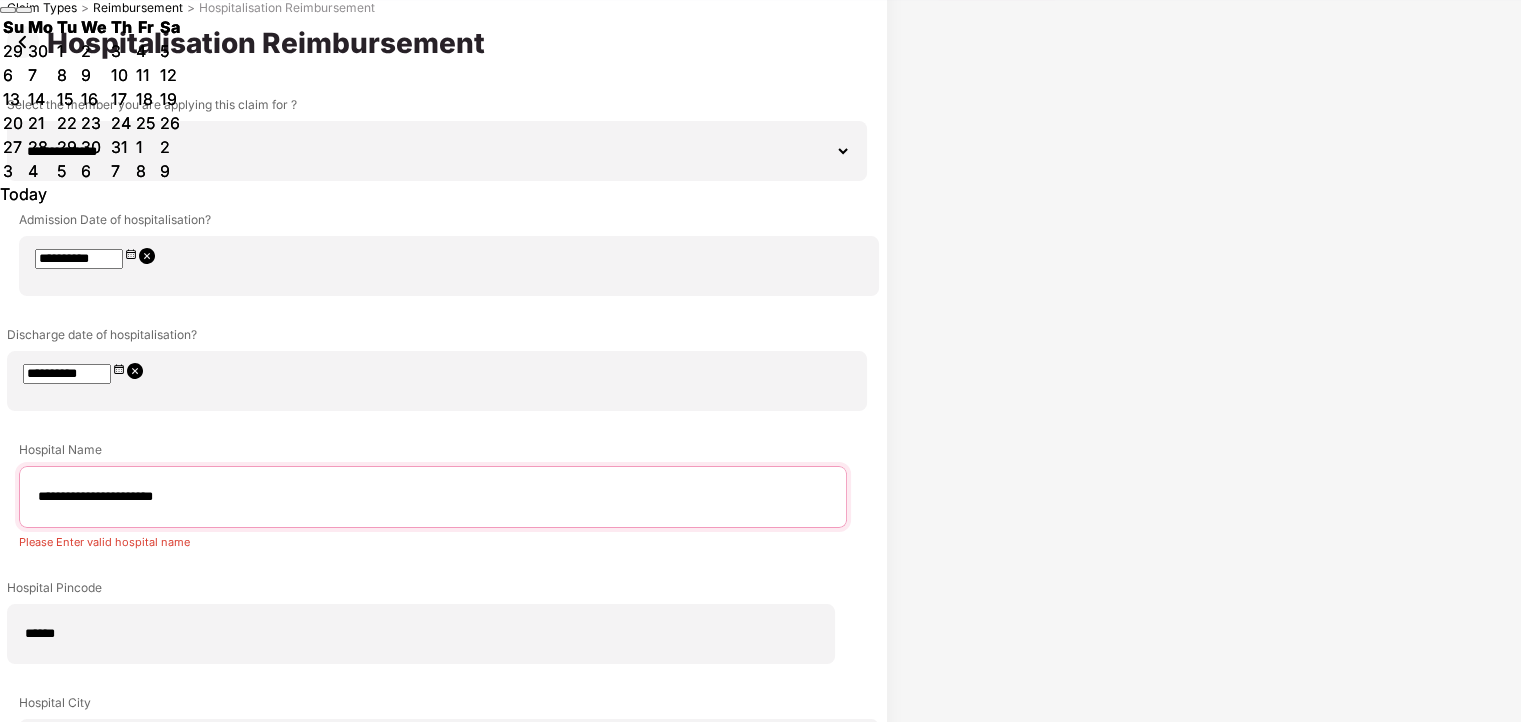 type on "**********" 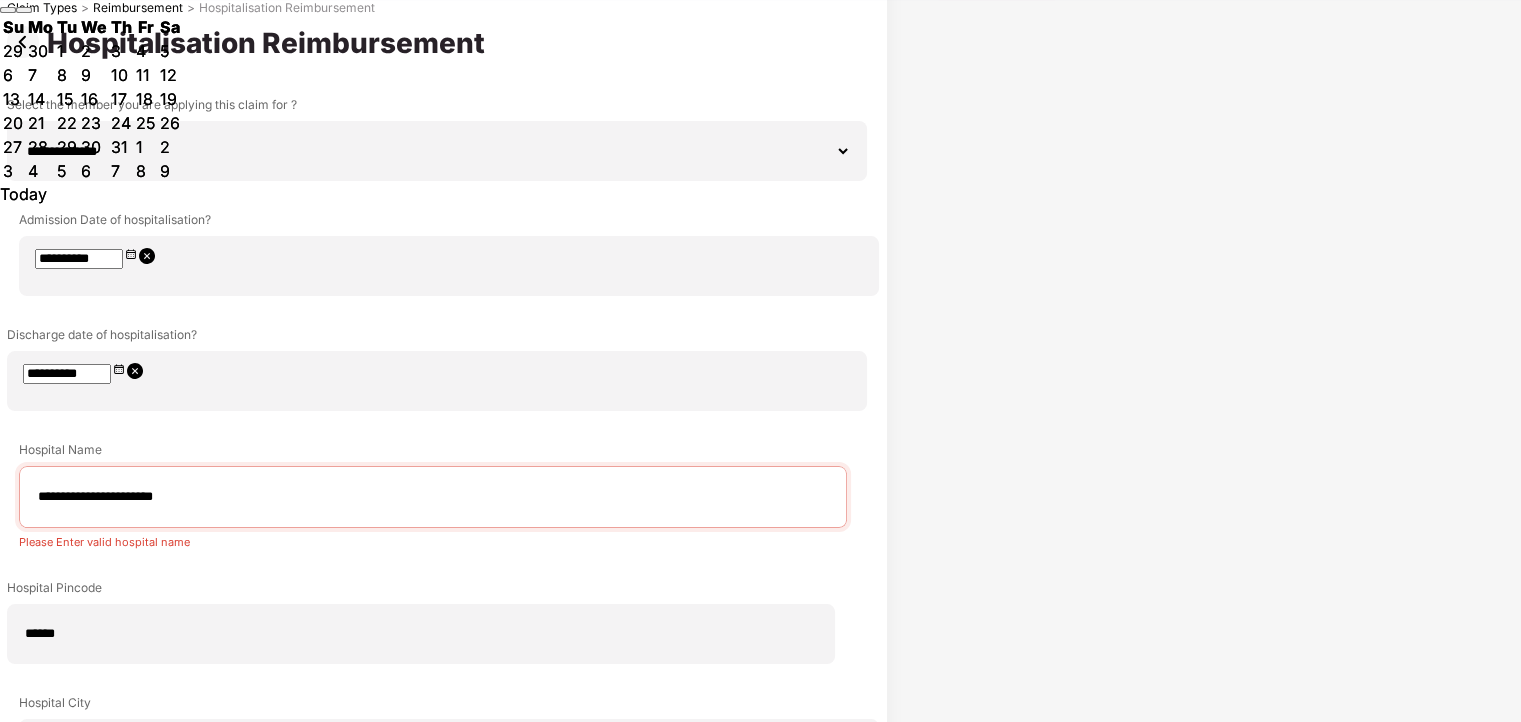 click at bounding box center [429, 1095] 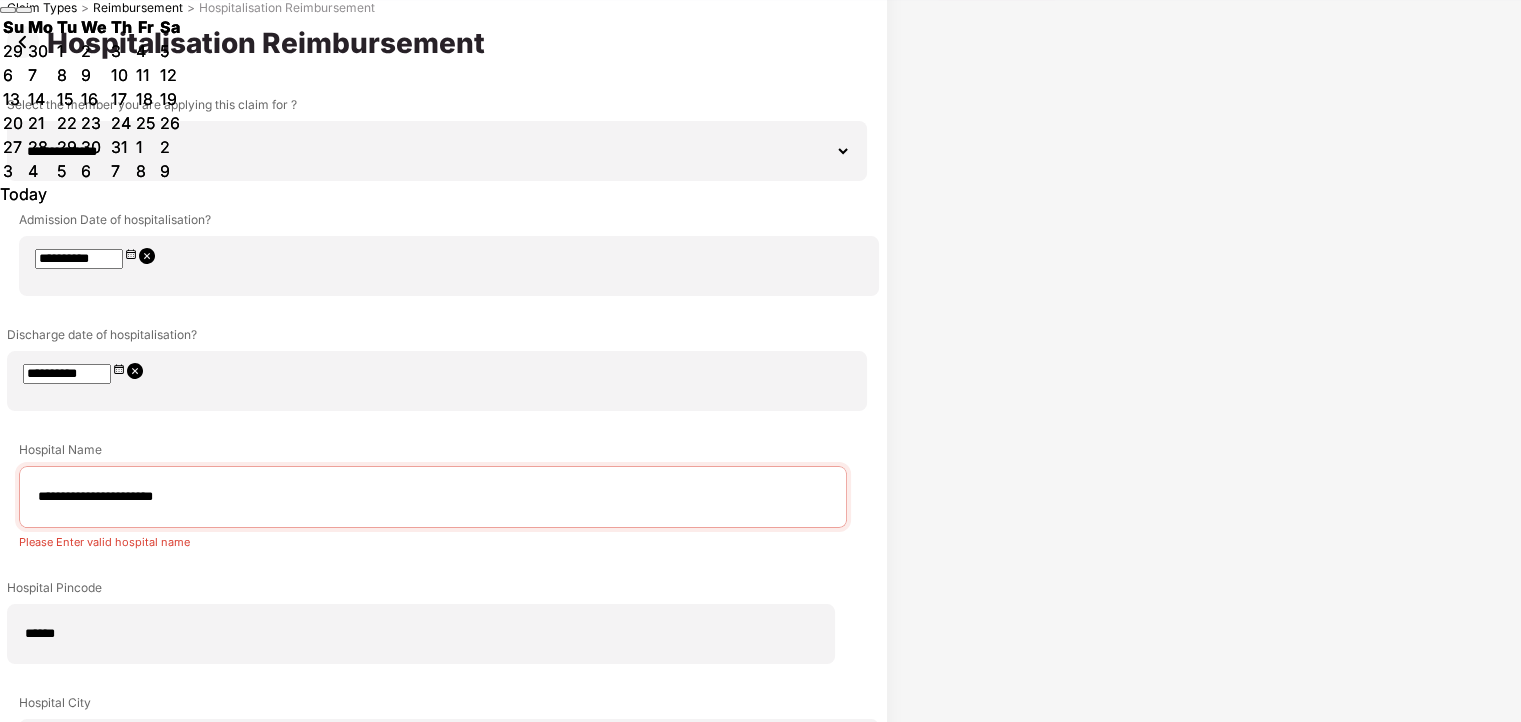 type on "*****" 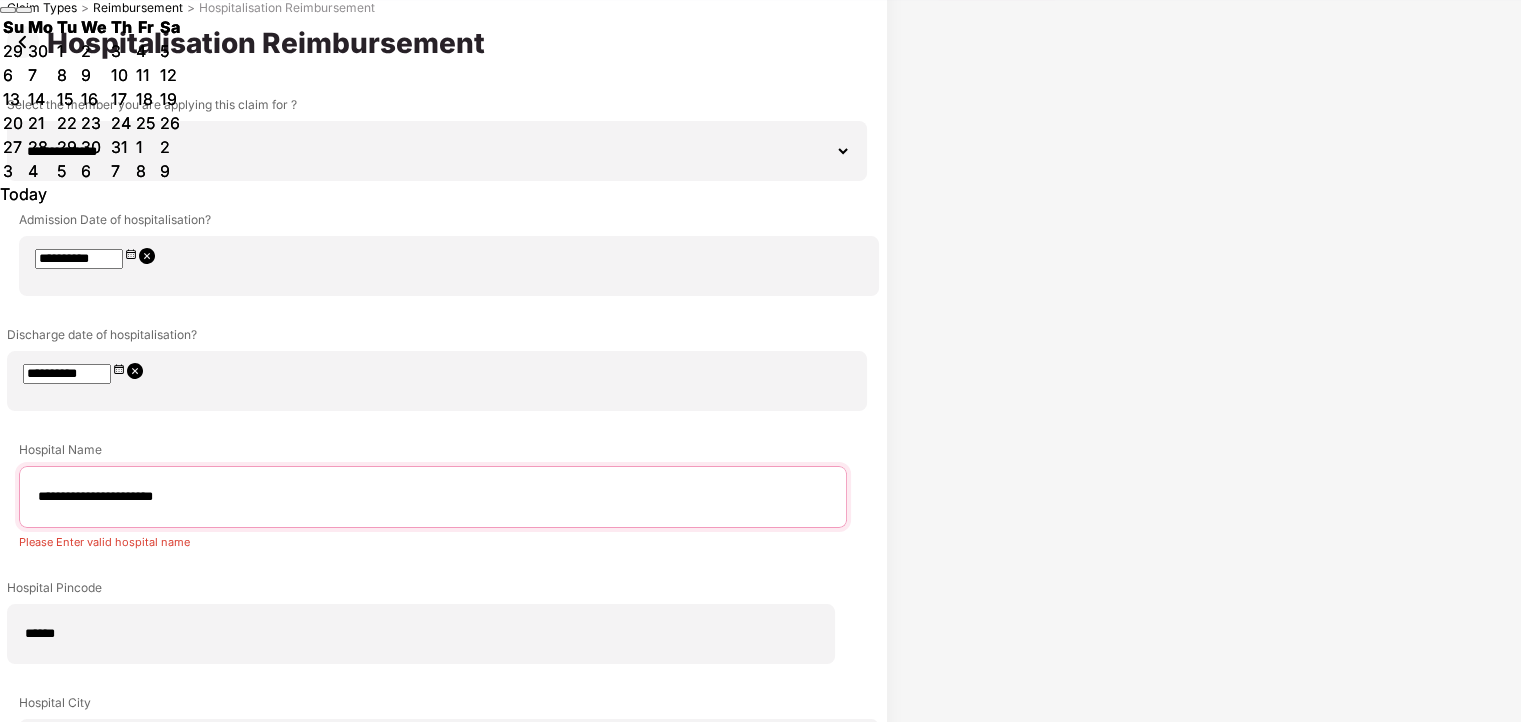 click on "**********" at bounding box center [433, 497] 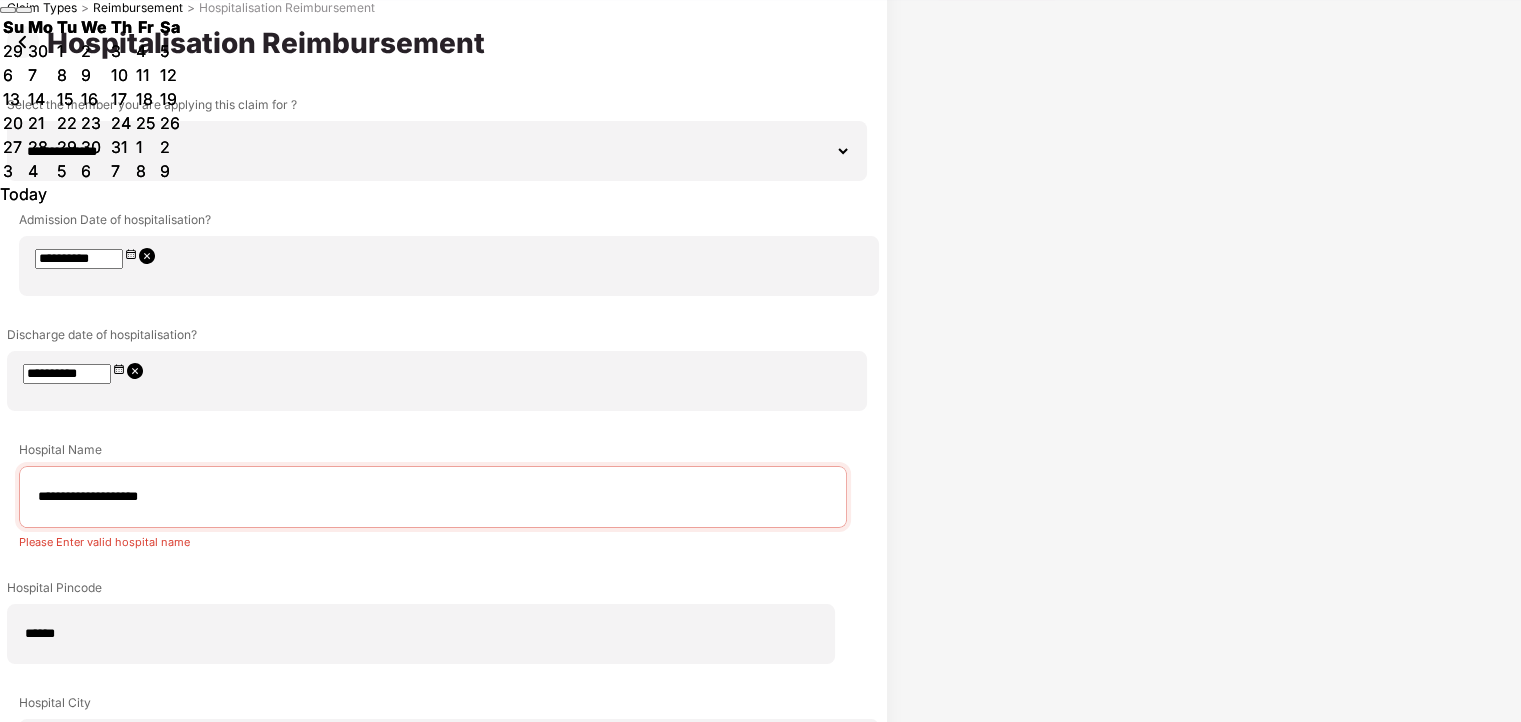 click on "Submit" at bounding box center (426, 1295) 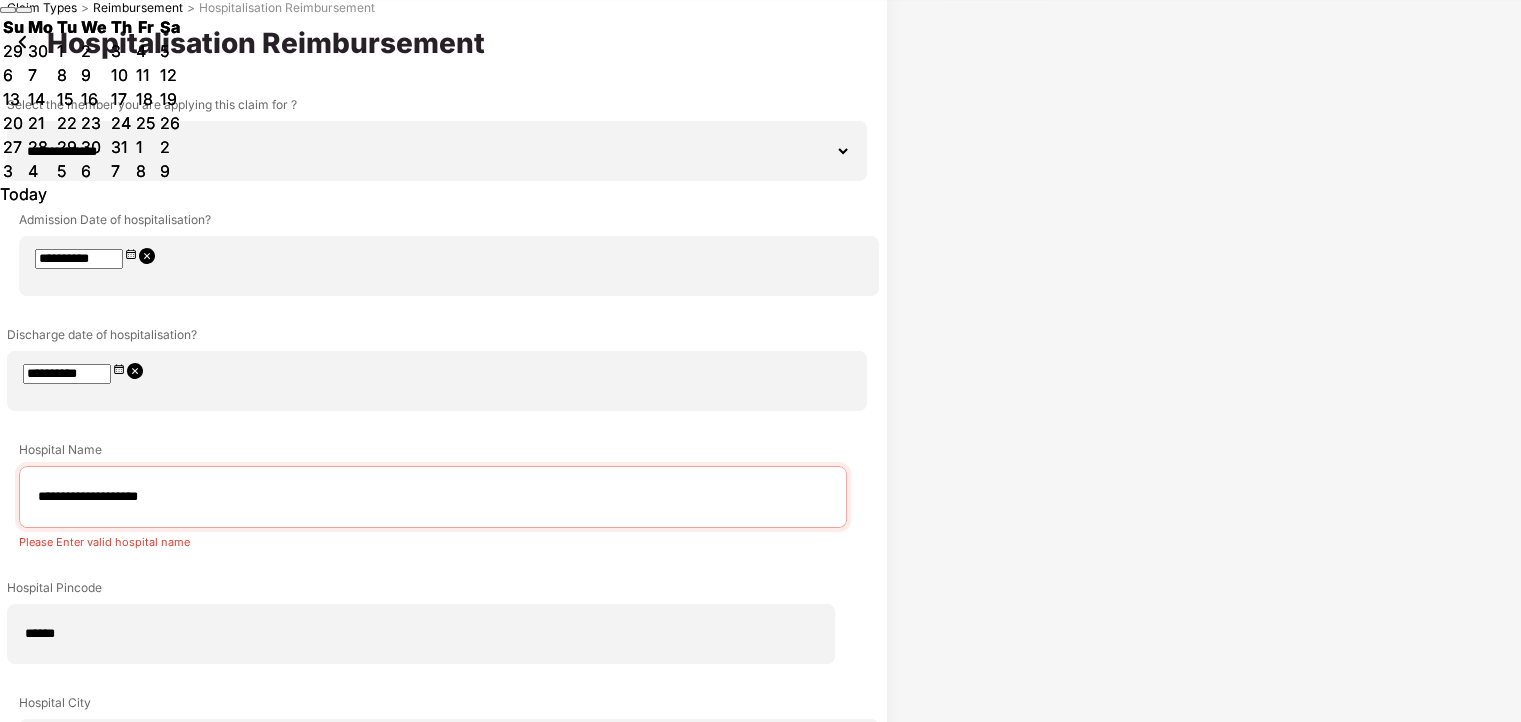 click on "Select the member you are applying this claim for ? [FIRST] [LAST] [LAST] [LAST] [LAST] Admission Date of hospitalisation? [DD] [MONTH] [YYYY] Discharge date of hospitalisation? [DD] [MONTH] [YYYY] Hospital Name [LAST] Please Enter valid hospital name Hospital Pincode [LAST] Hospital City [LAST] [LAST] Hospital State [LAST] [LAST] Reason of Hospitalisation [LAST] Estimated claim amount ₹ [LAST]" at bounding box center [427, 610] 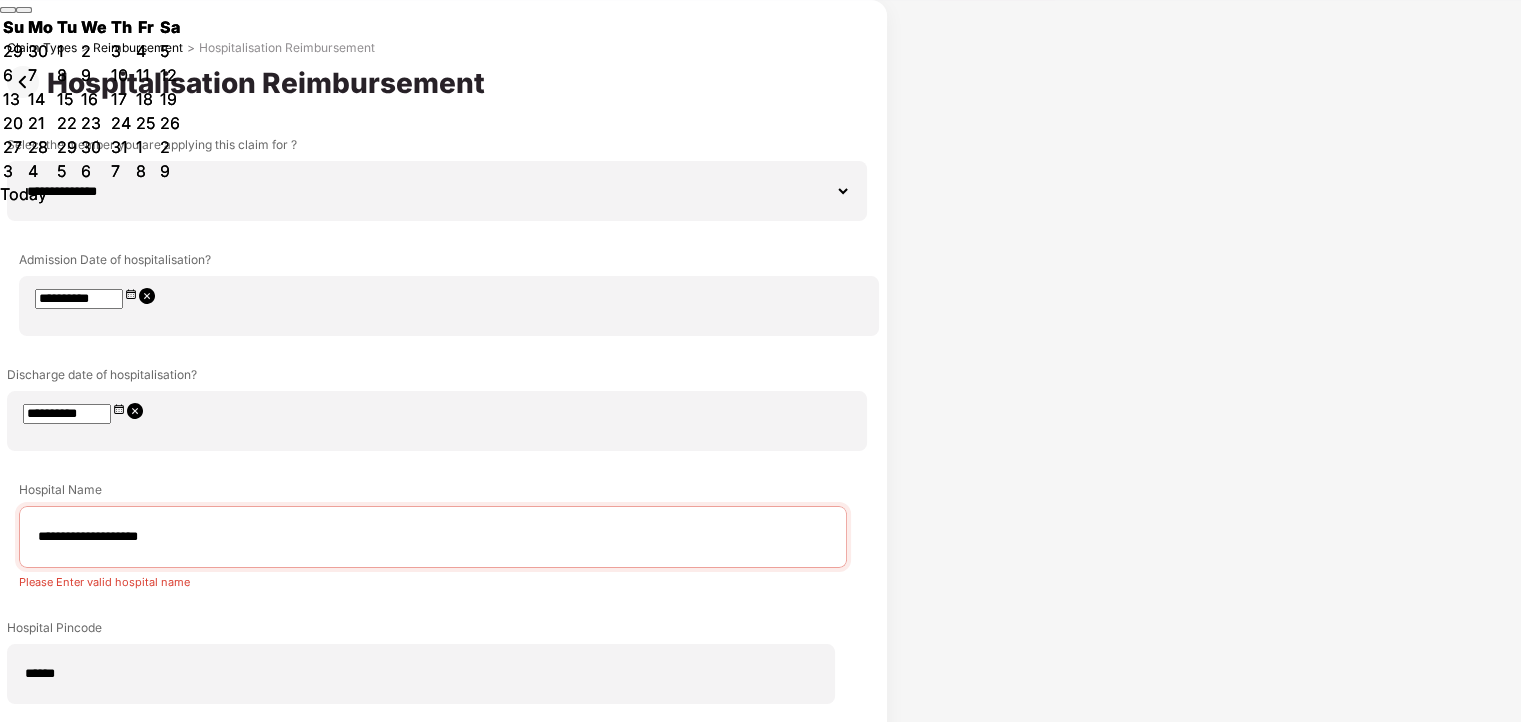 scroll, scrollTop: 82, scrollLeft: 0, axis: vertical 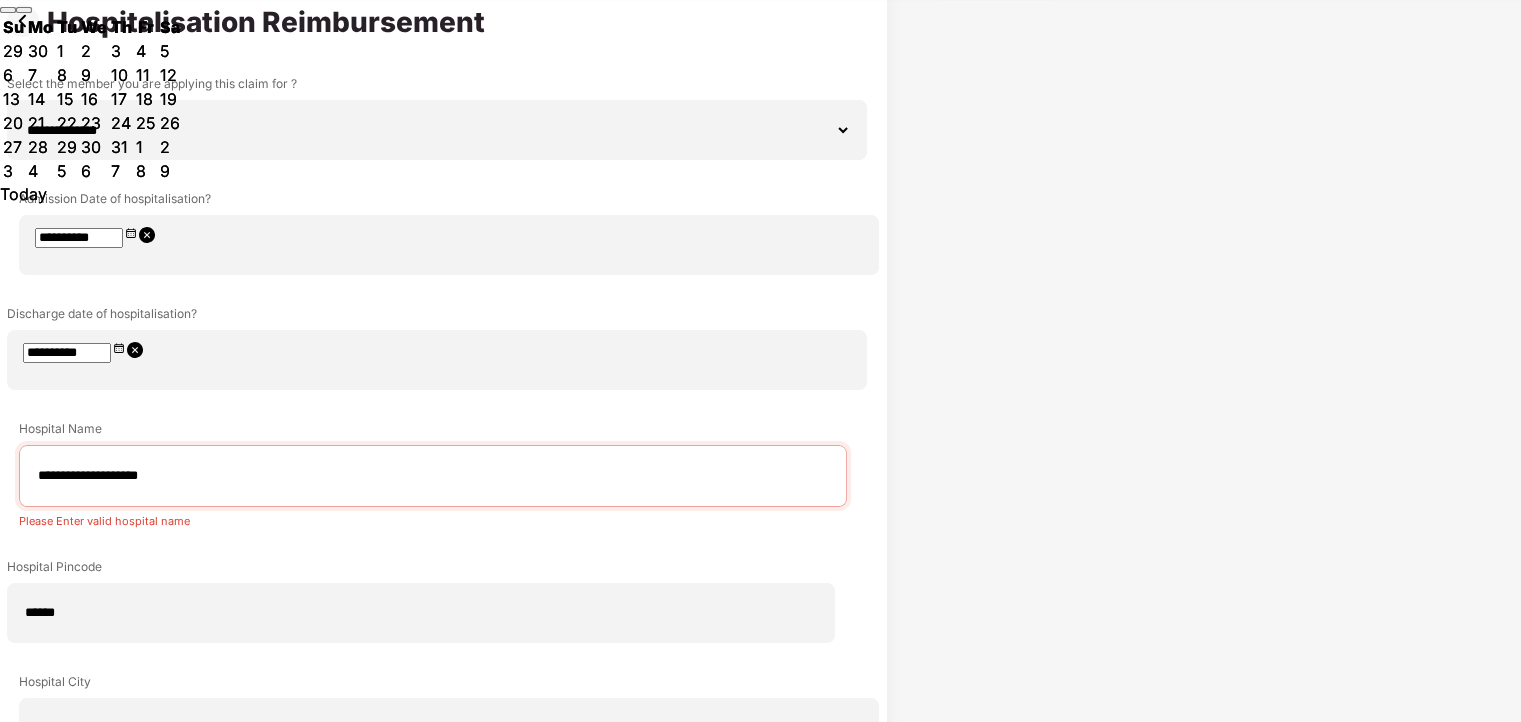 click on "Please Enter valid hospital name" at bounding box center [433, 517] 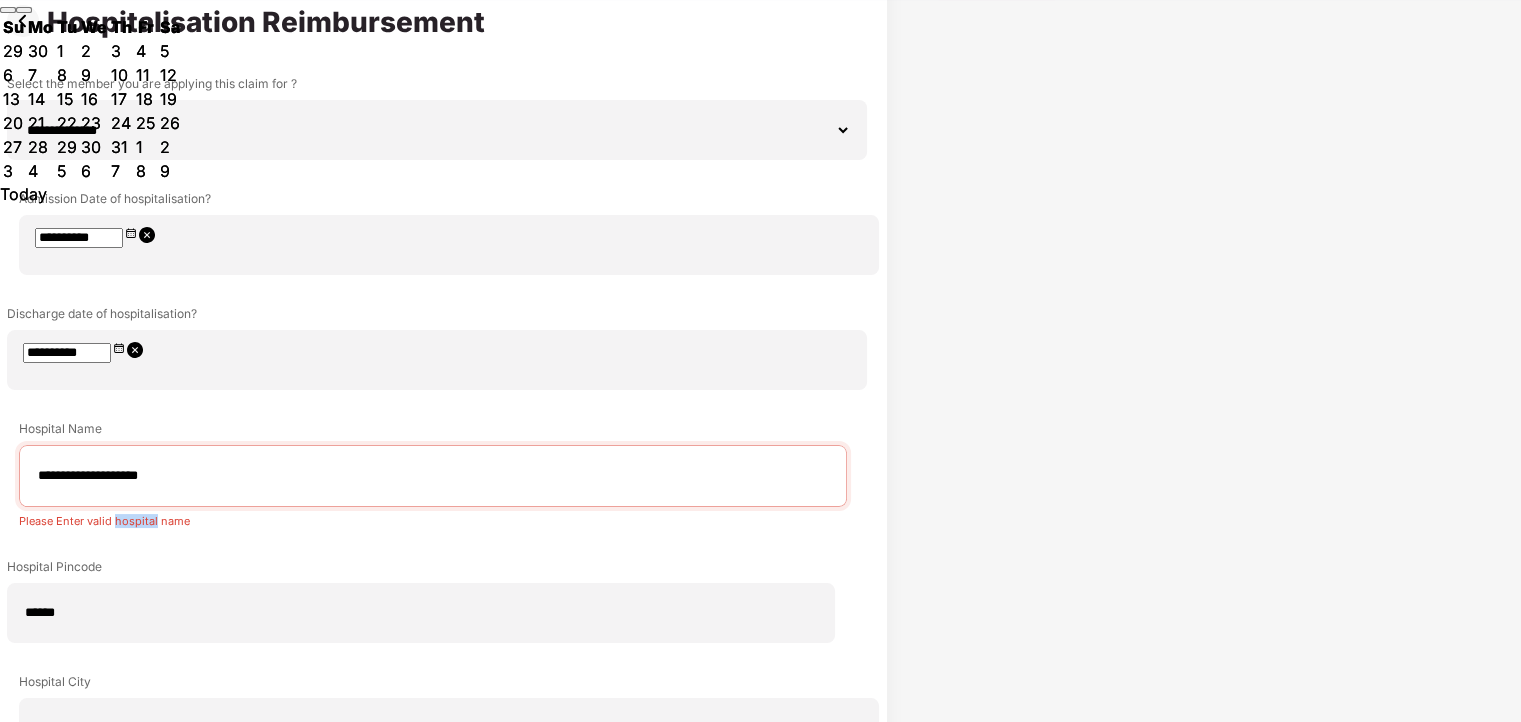 click on "Please Enter valid hospital name" at bounding box center [433, 517] 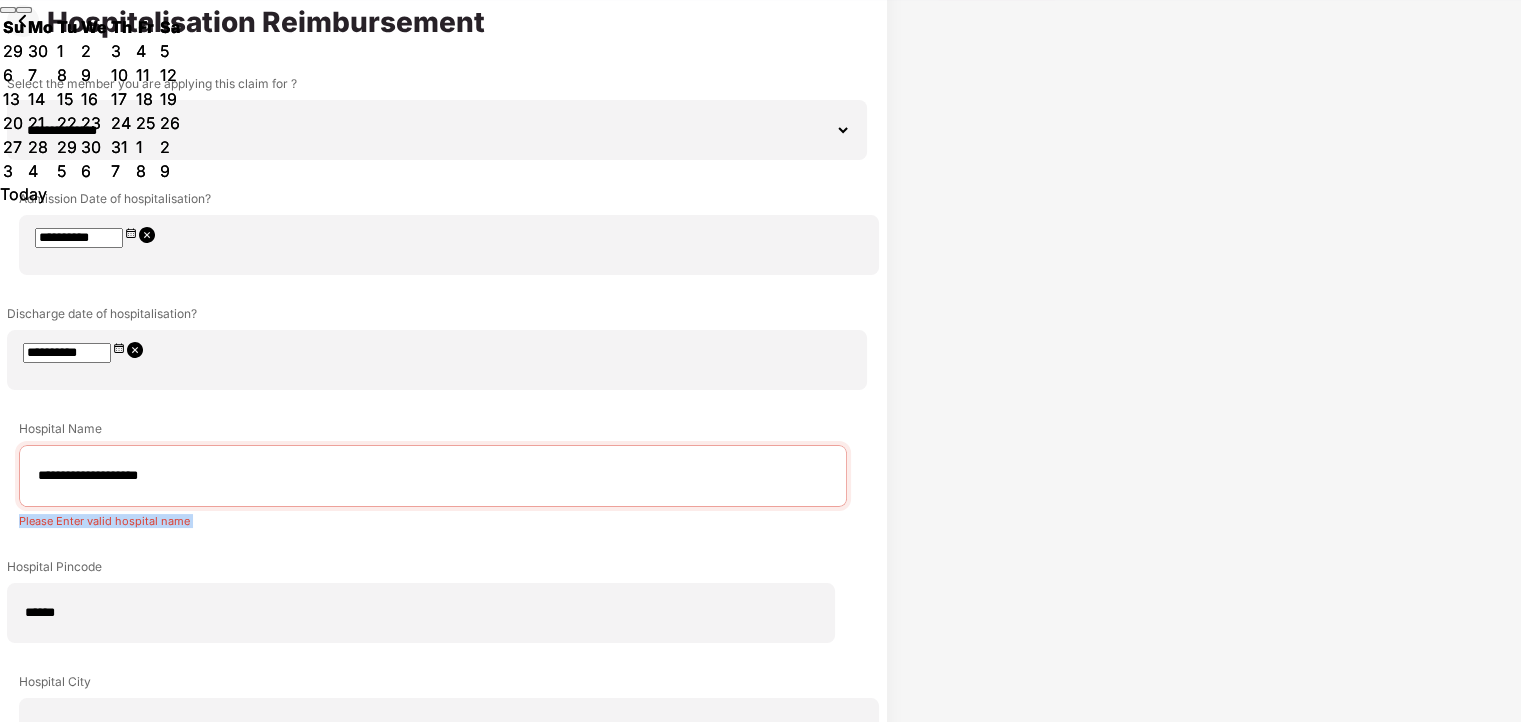 click on "Please Enter valid hospital name" at bounding box center (433, 517) 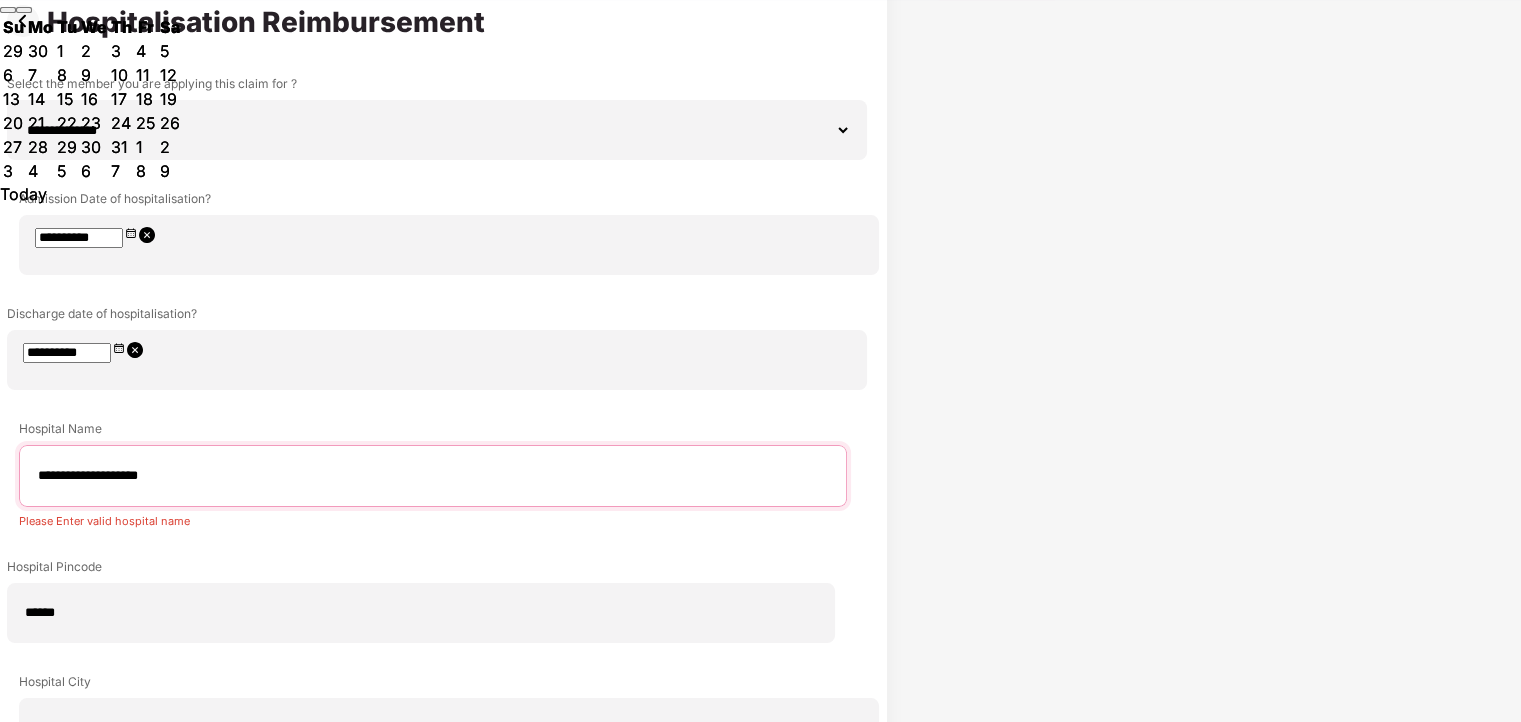 click on "**********" at bounding box center [433, 476] 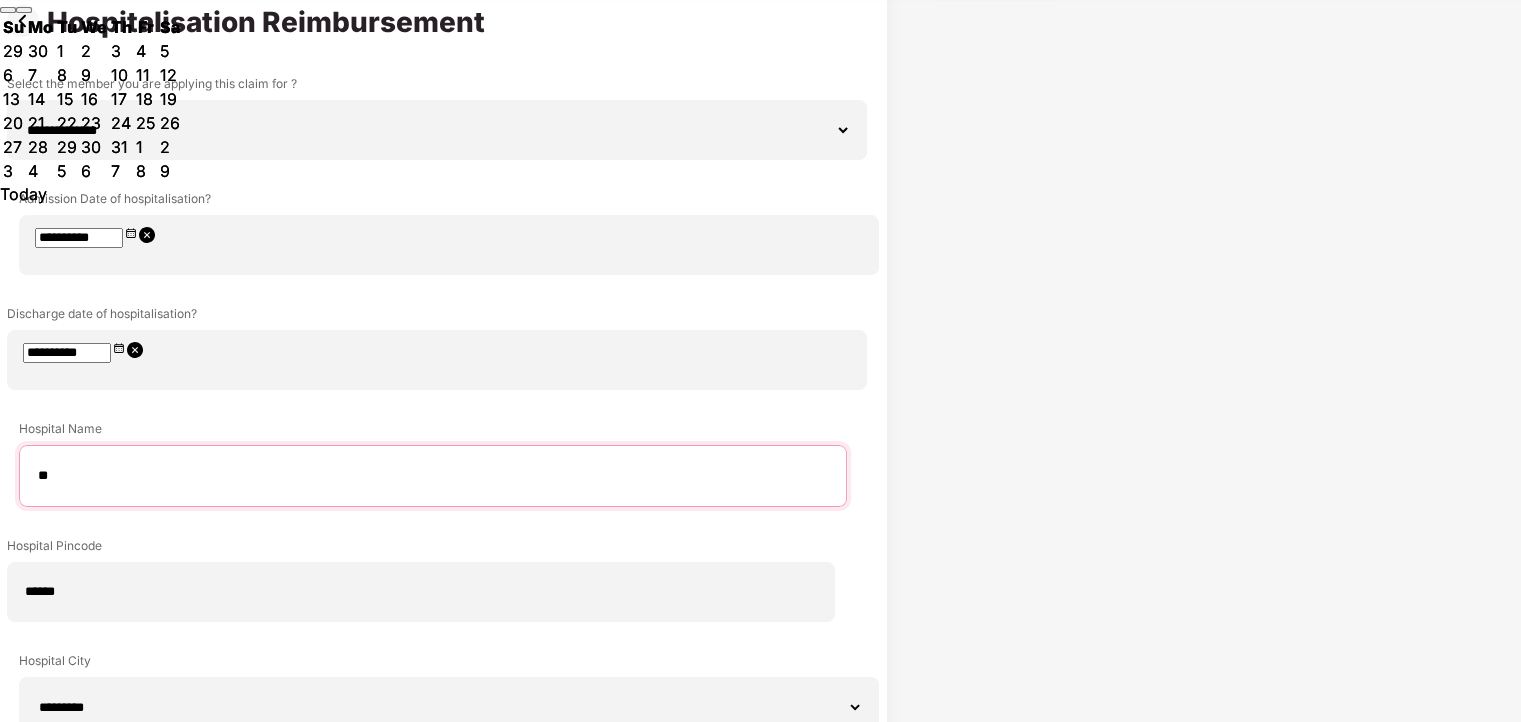 type on "*" 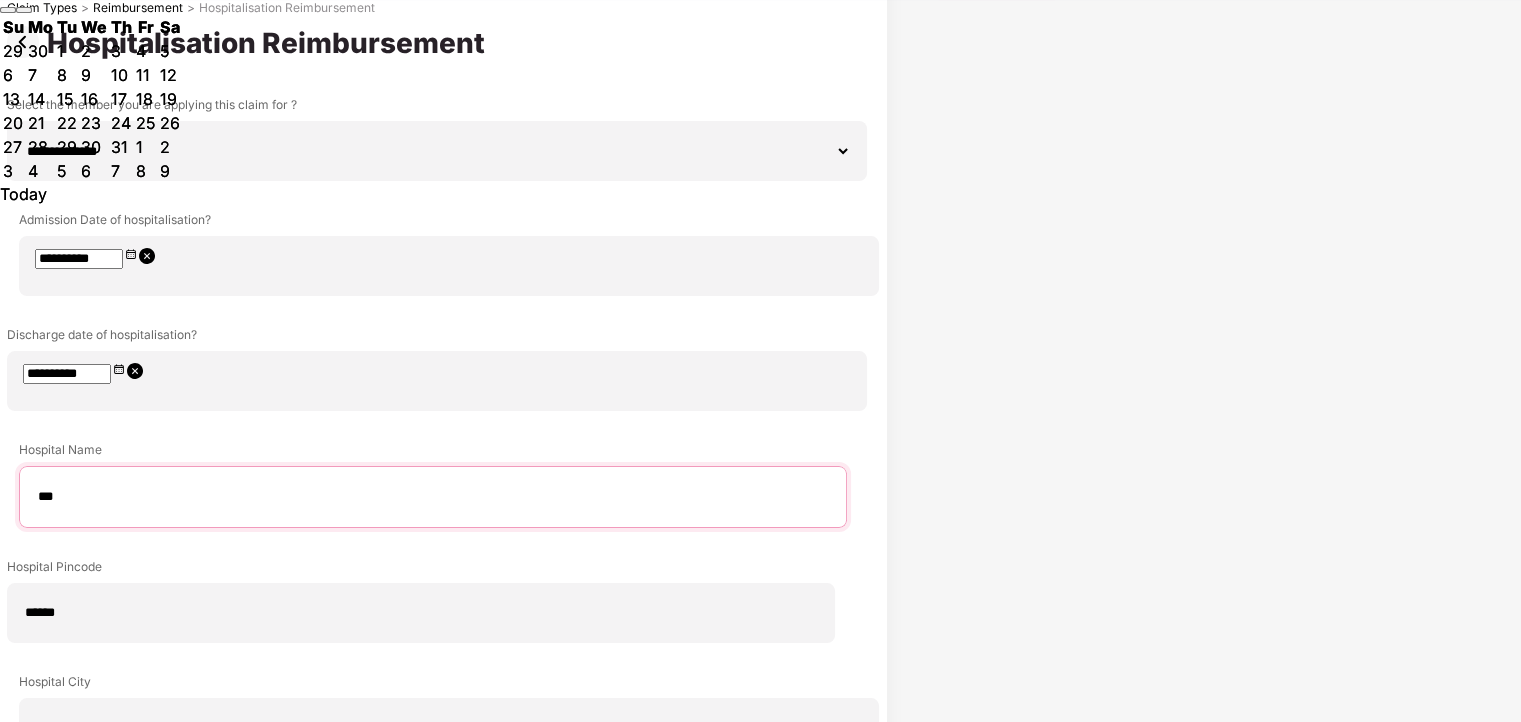 scroll, scrollTop: 209, scrollLeft: 0, axis: vertical 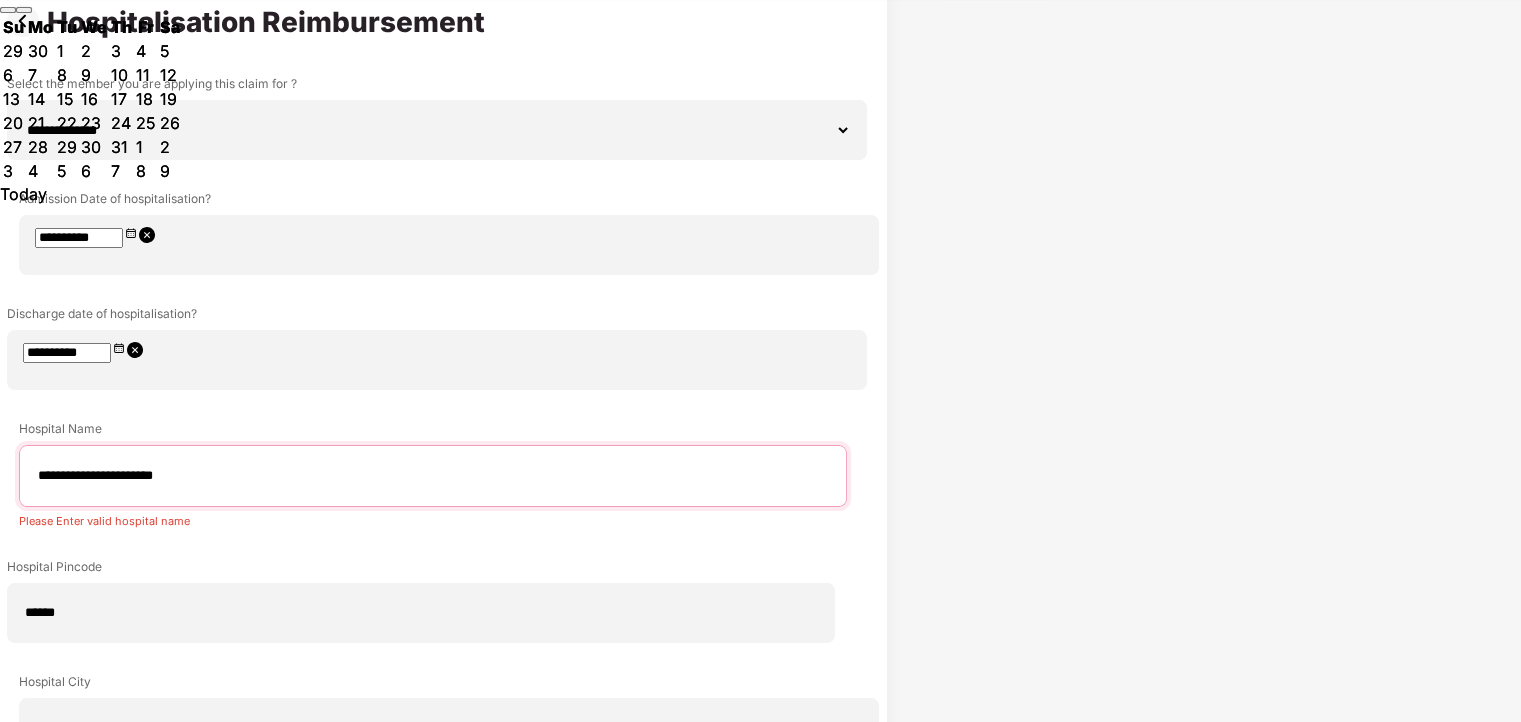 click on "**********" at bounding box center [433, 476] 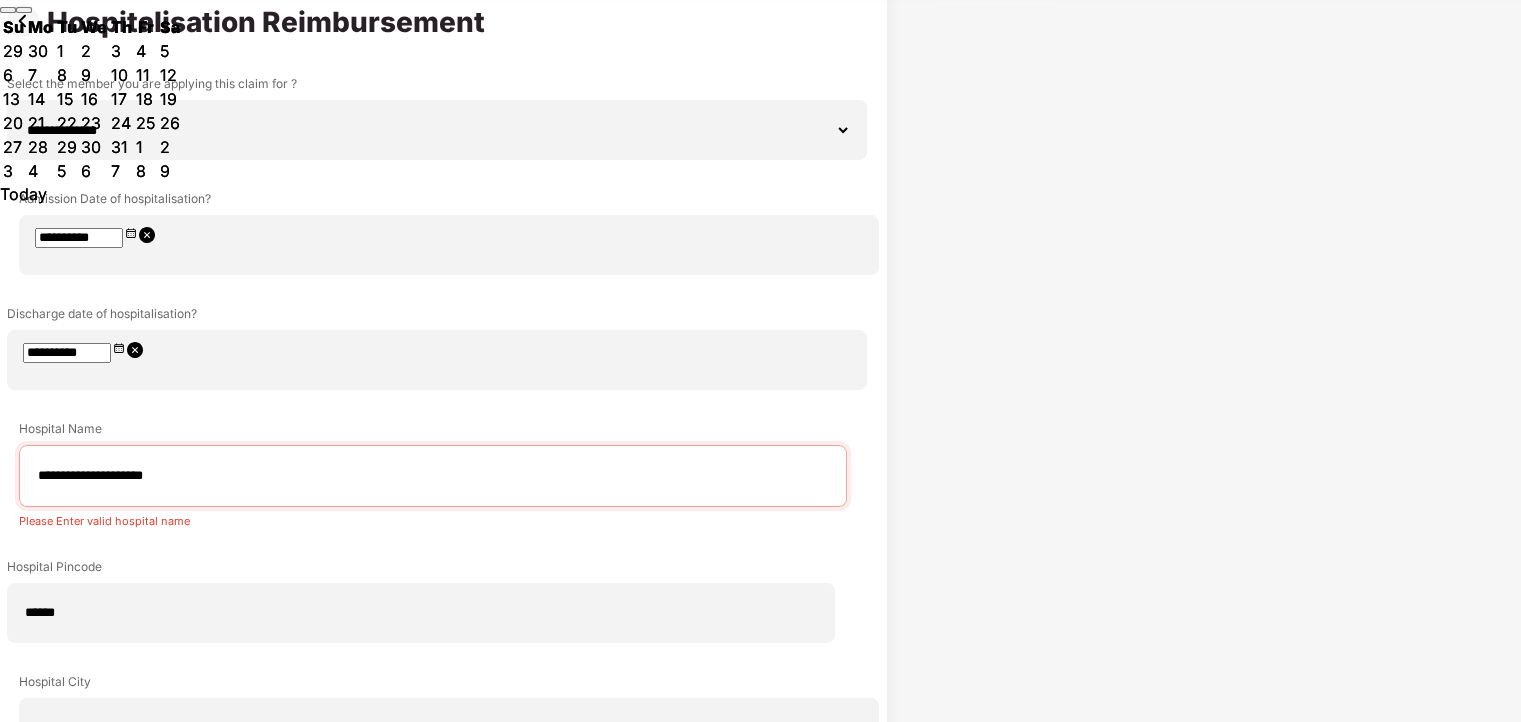 click on "Please Enter valid hospital name" at bounding box center (433, 517) 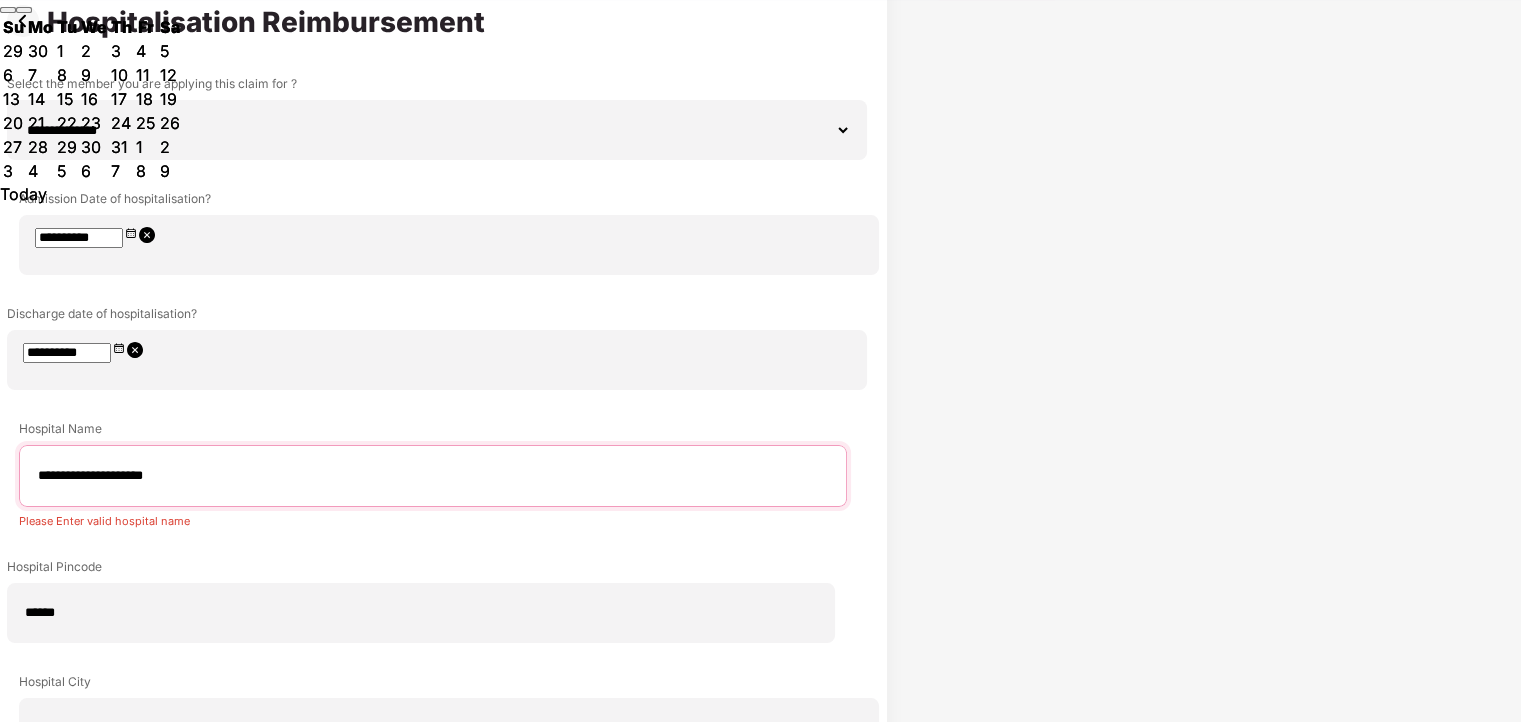 click on "**********" at bounding box center (433, 476) 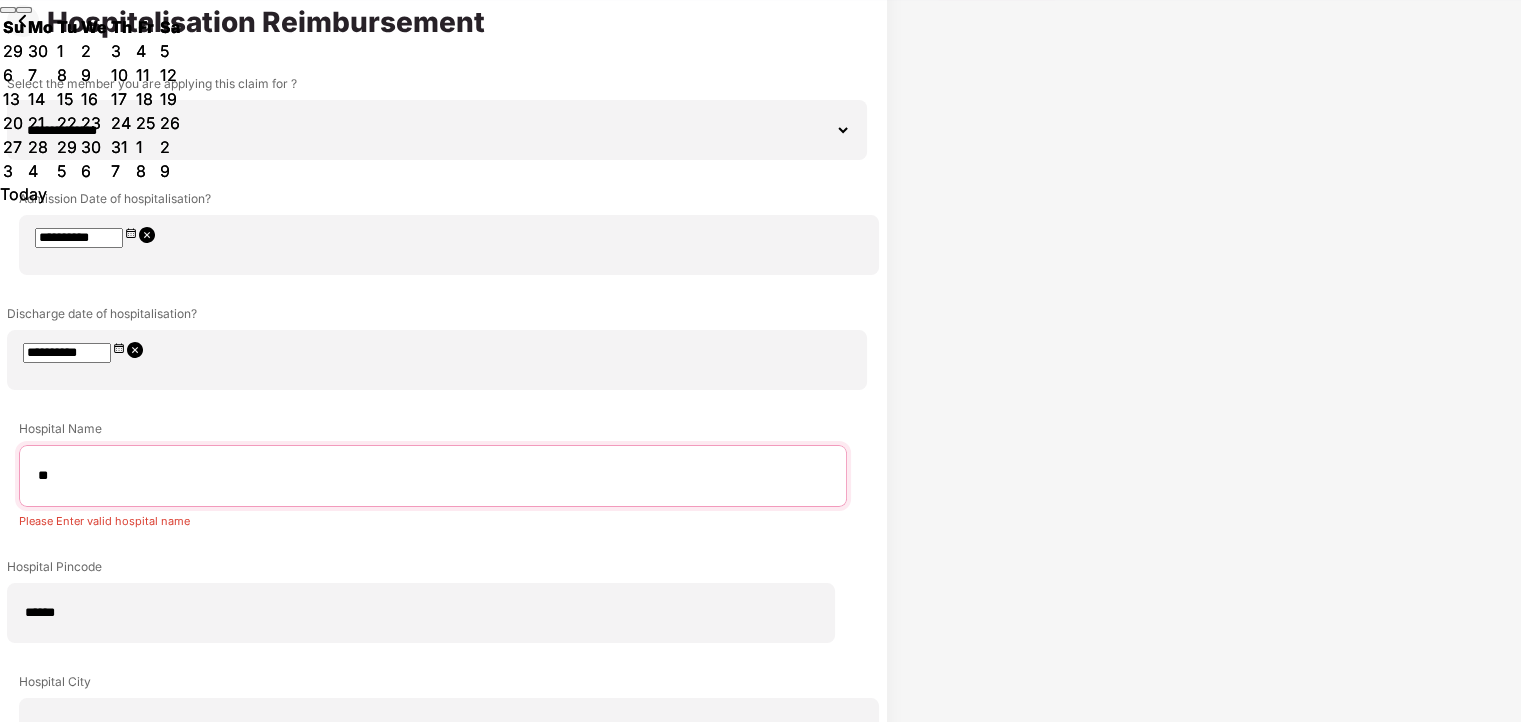 type on "*" 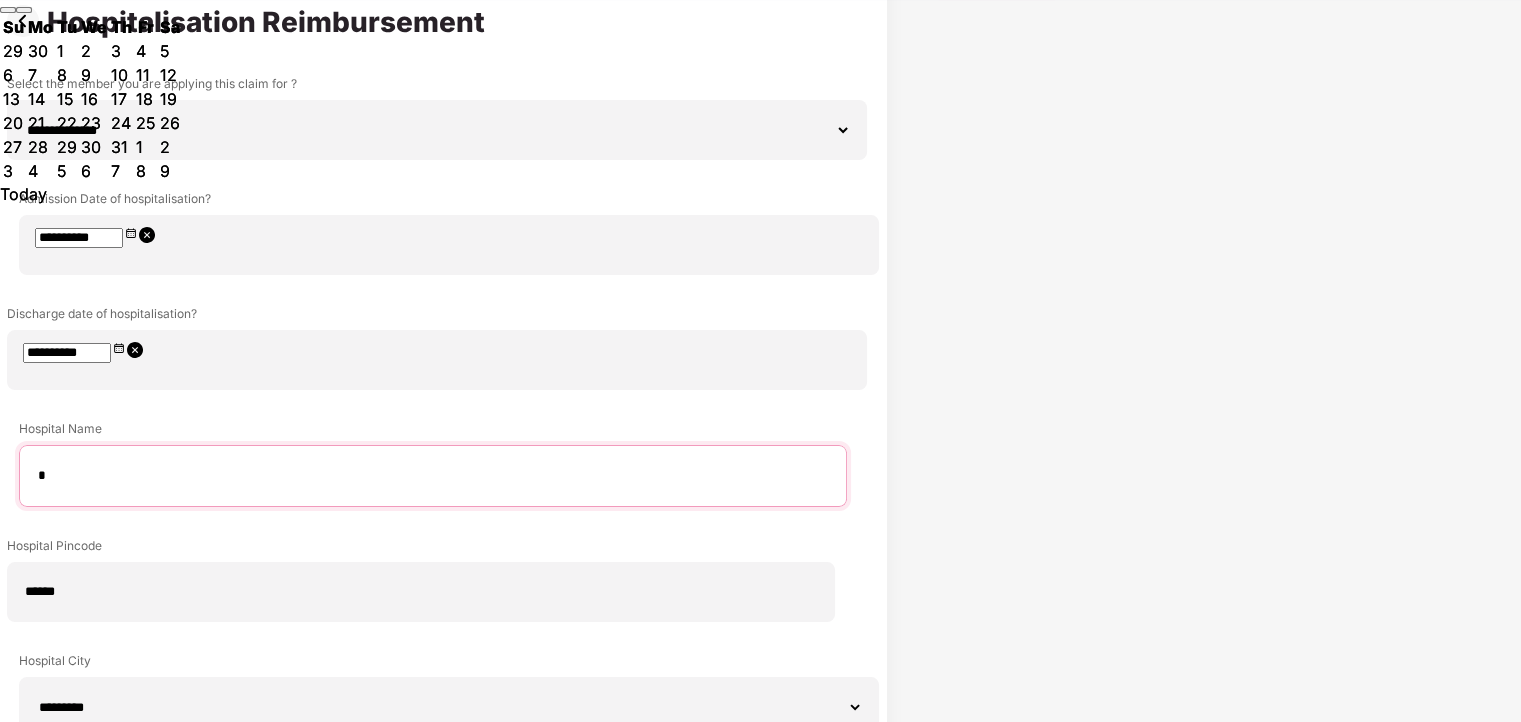 scroll, scrollTop: 188, scrollLeft: 0, axis: vertical 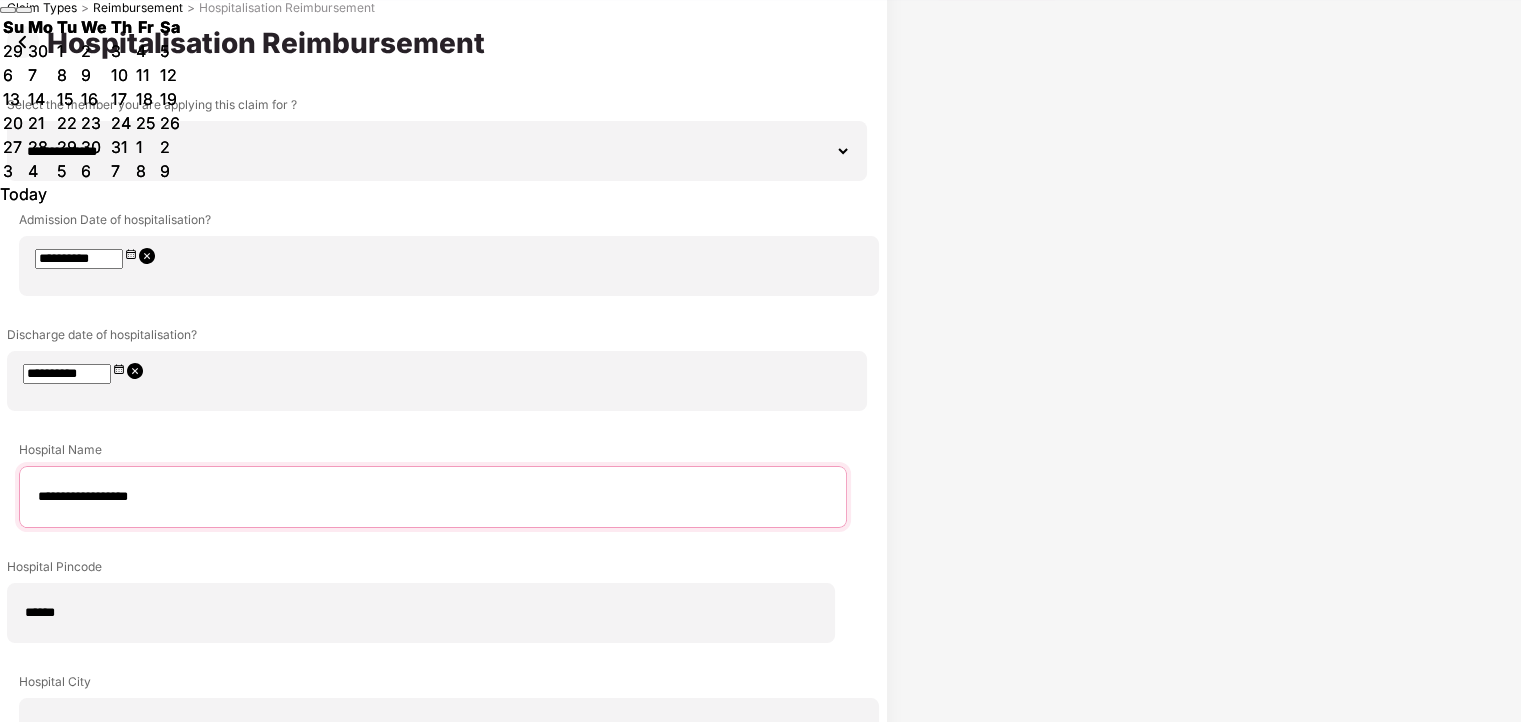 click on "**********" at bounding box center (433, 497) 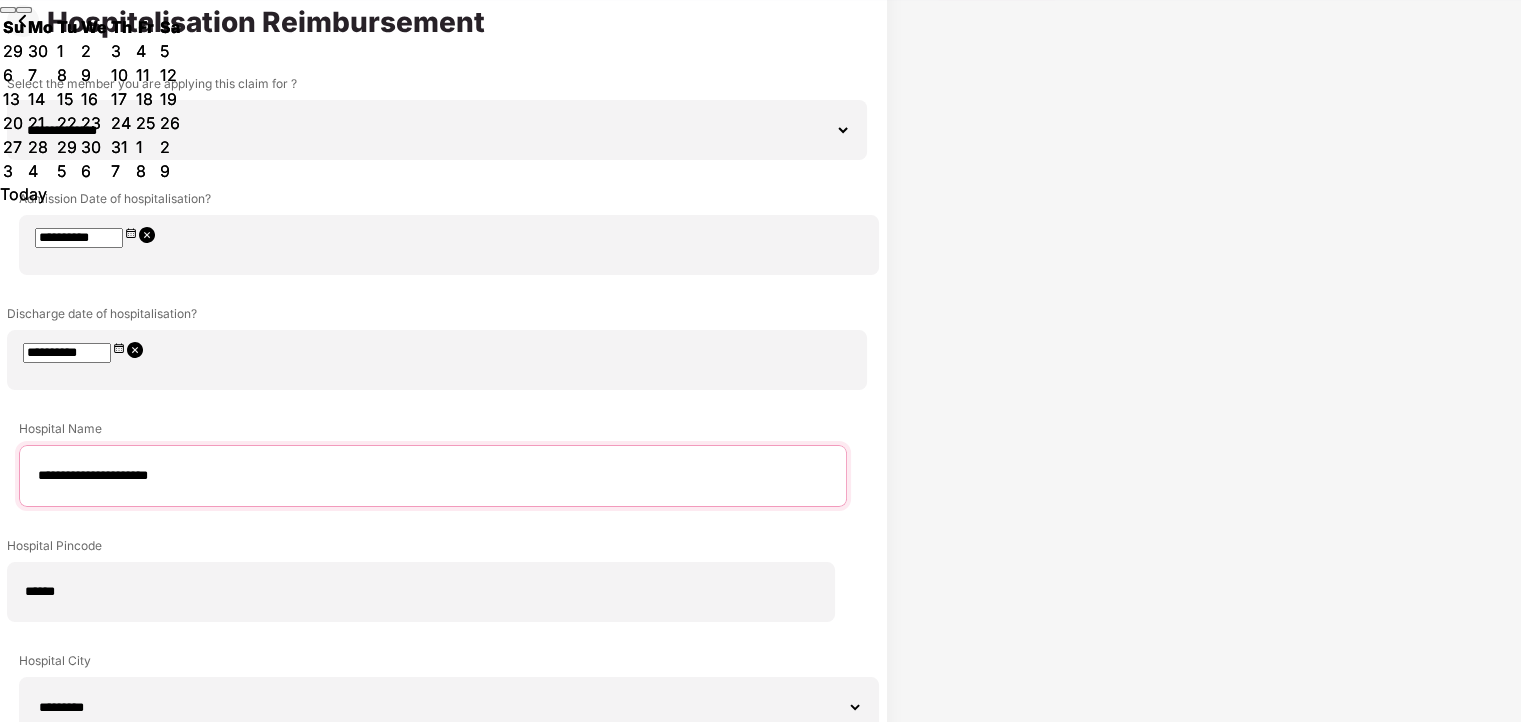 scroll, scrollTop: 188, scrollLeft: 0, axis: vertical 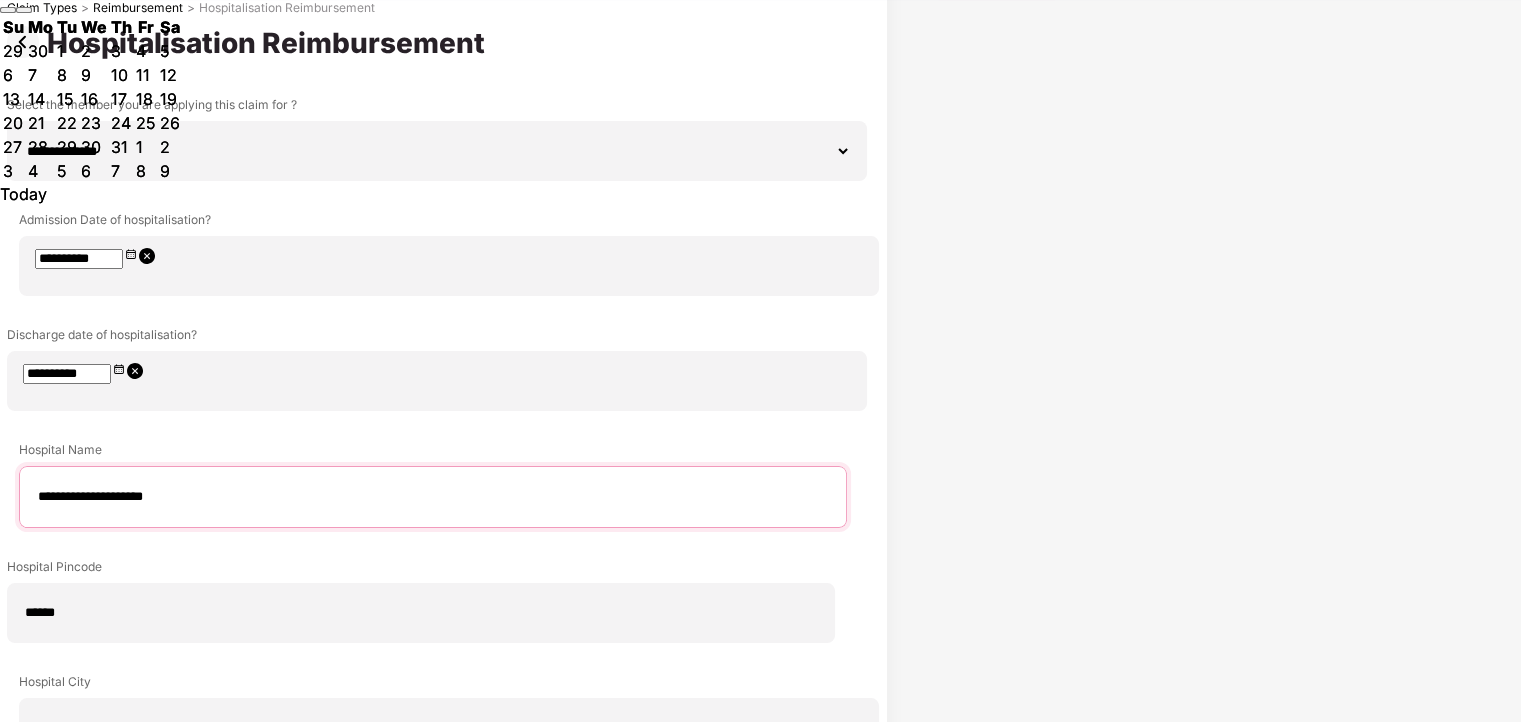 type on "**********" 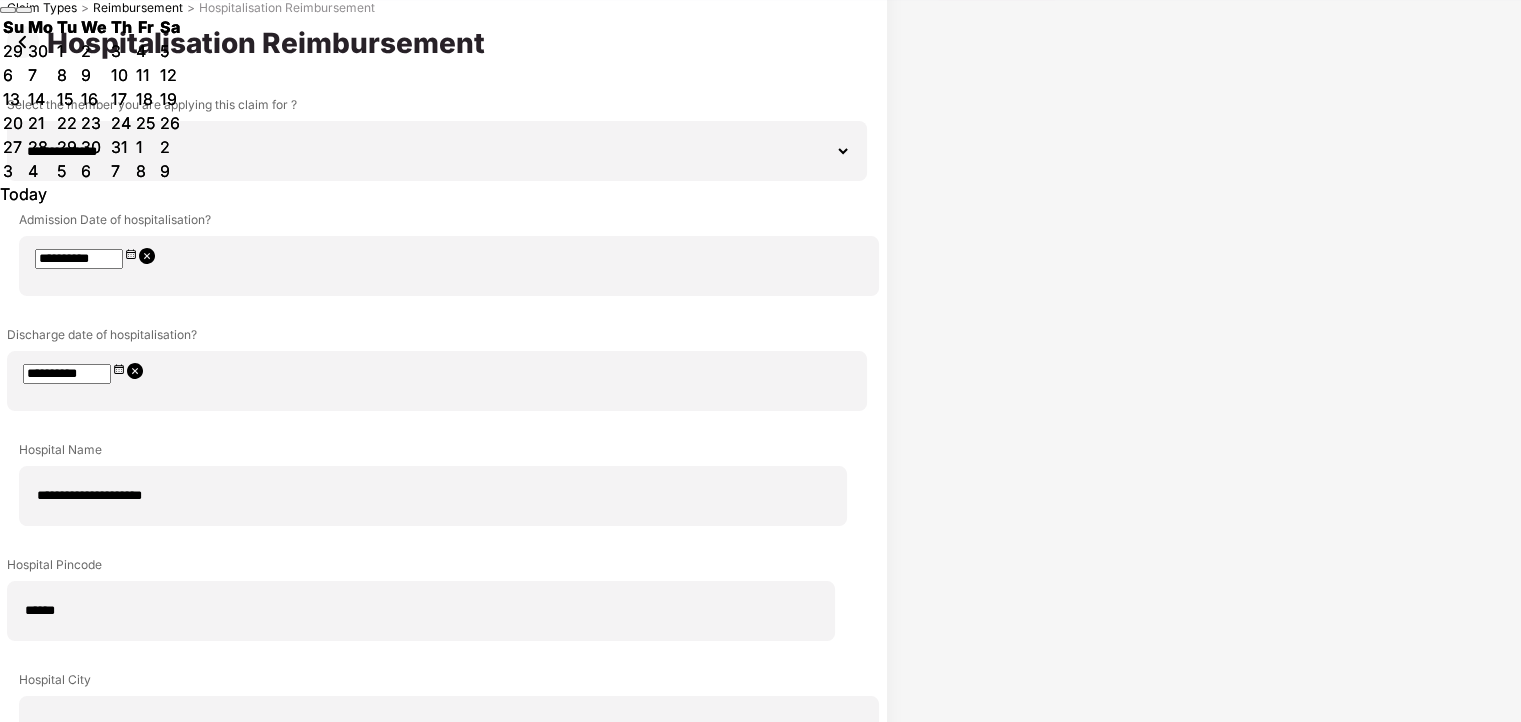 click on "Submit" at bounding box center (426, 1272) 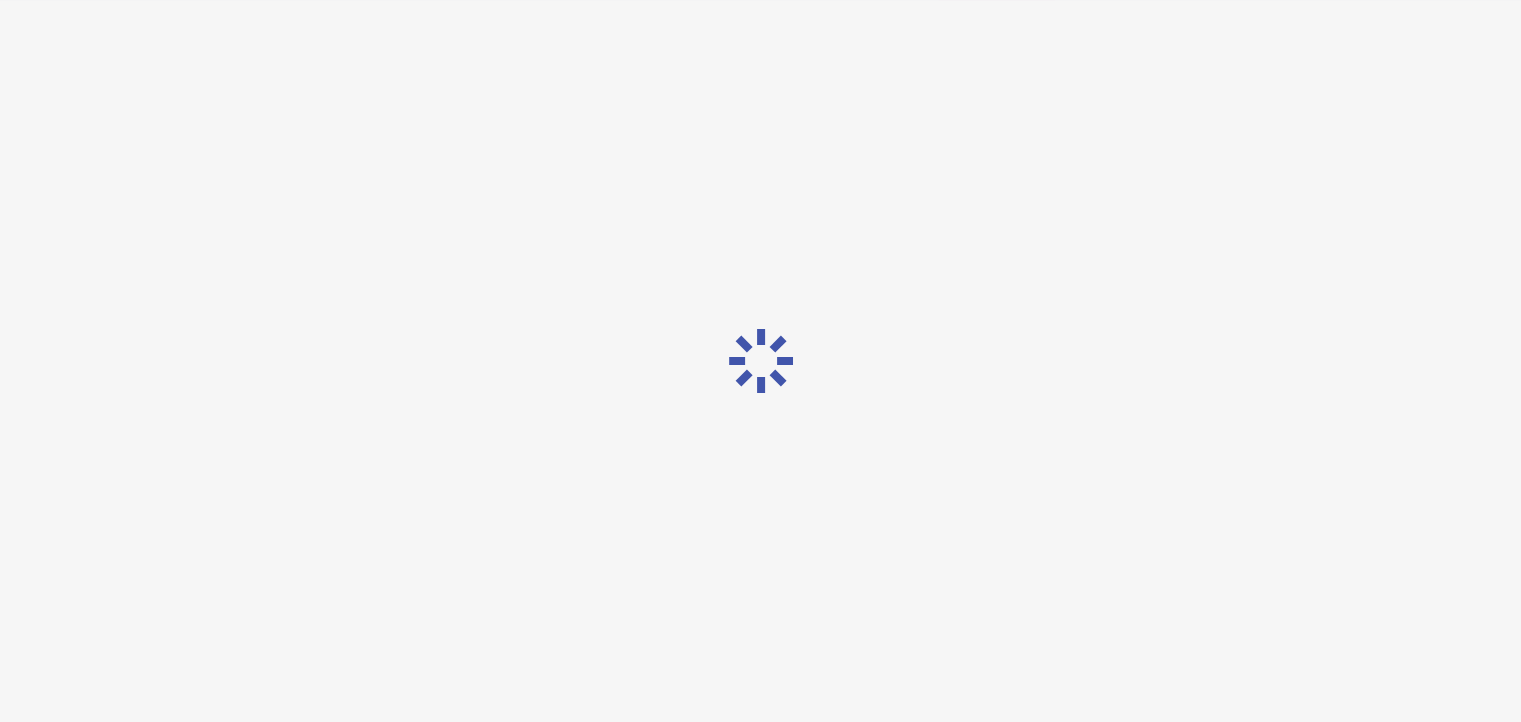 scroll, scrollTop: 0, scrollLeft: 0, axis: both 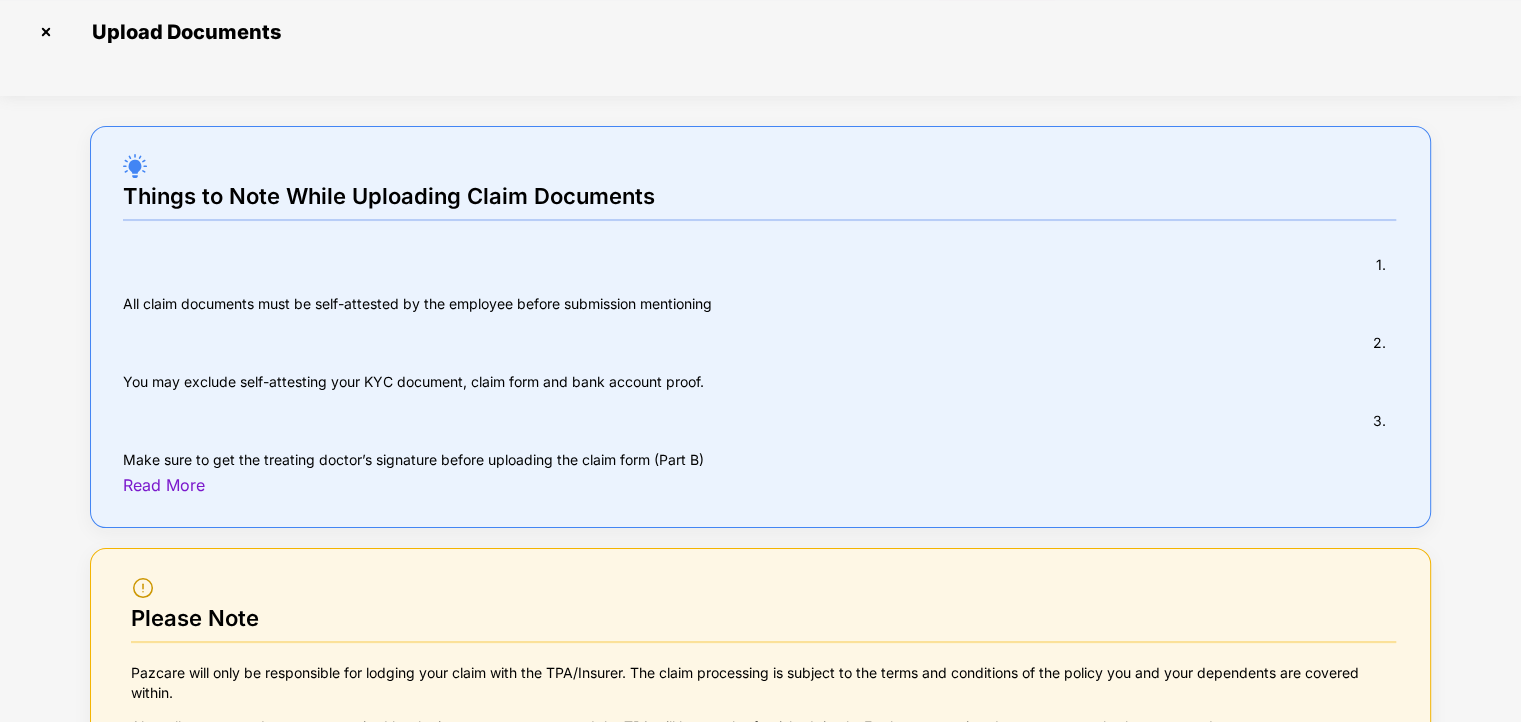 click at bounding box center [158, 1010] 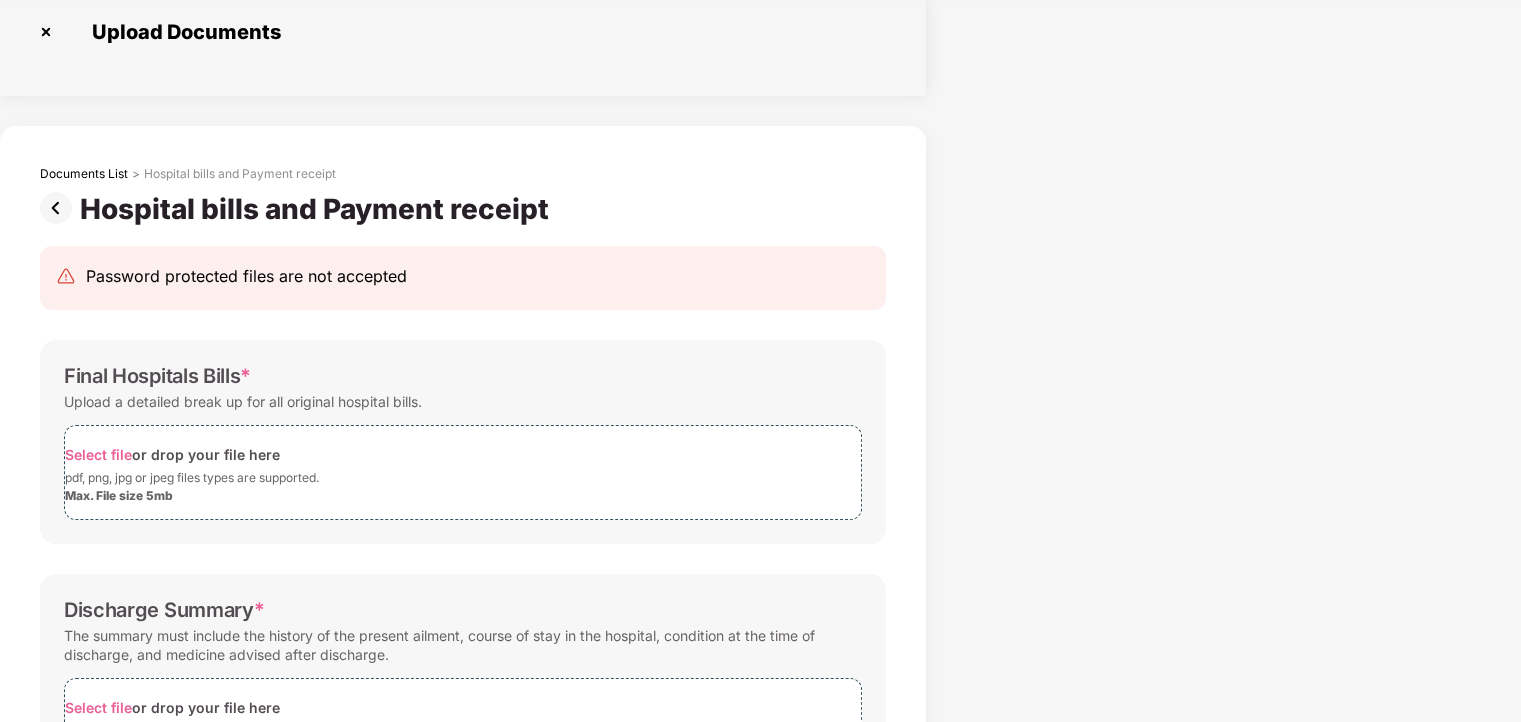 scroll, scrollTop: 0, scrollLeft: 0, axis: both 